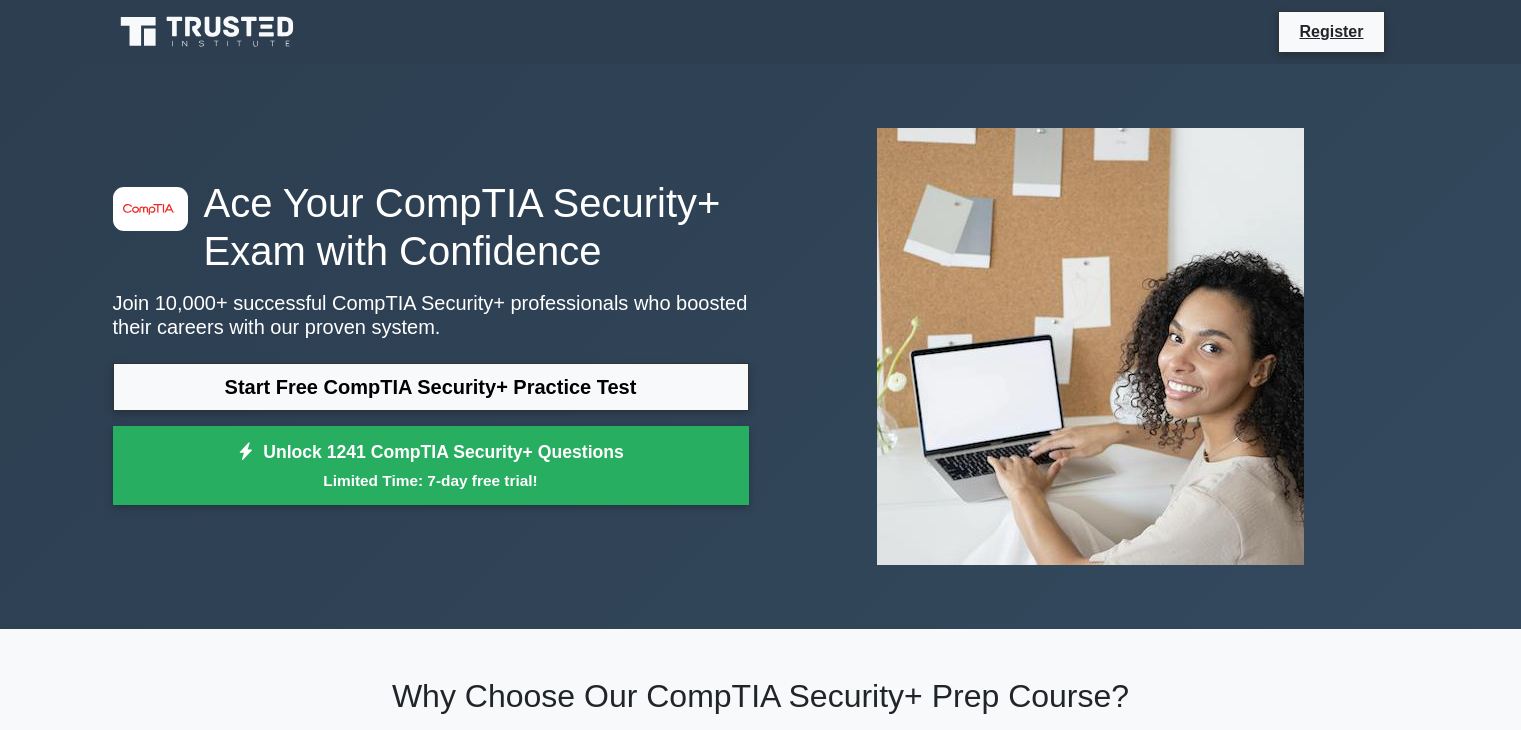 scroll, scrollTop: 0, scrollLeft: 0, axis: both 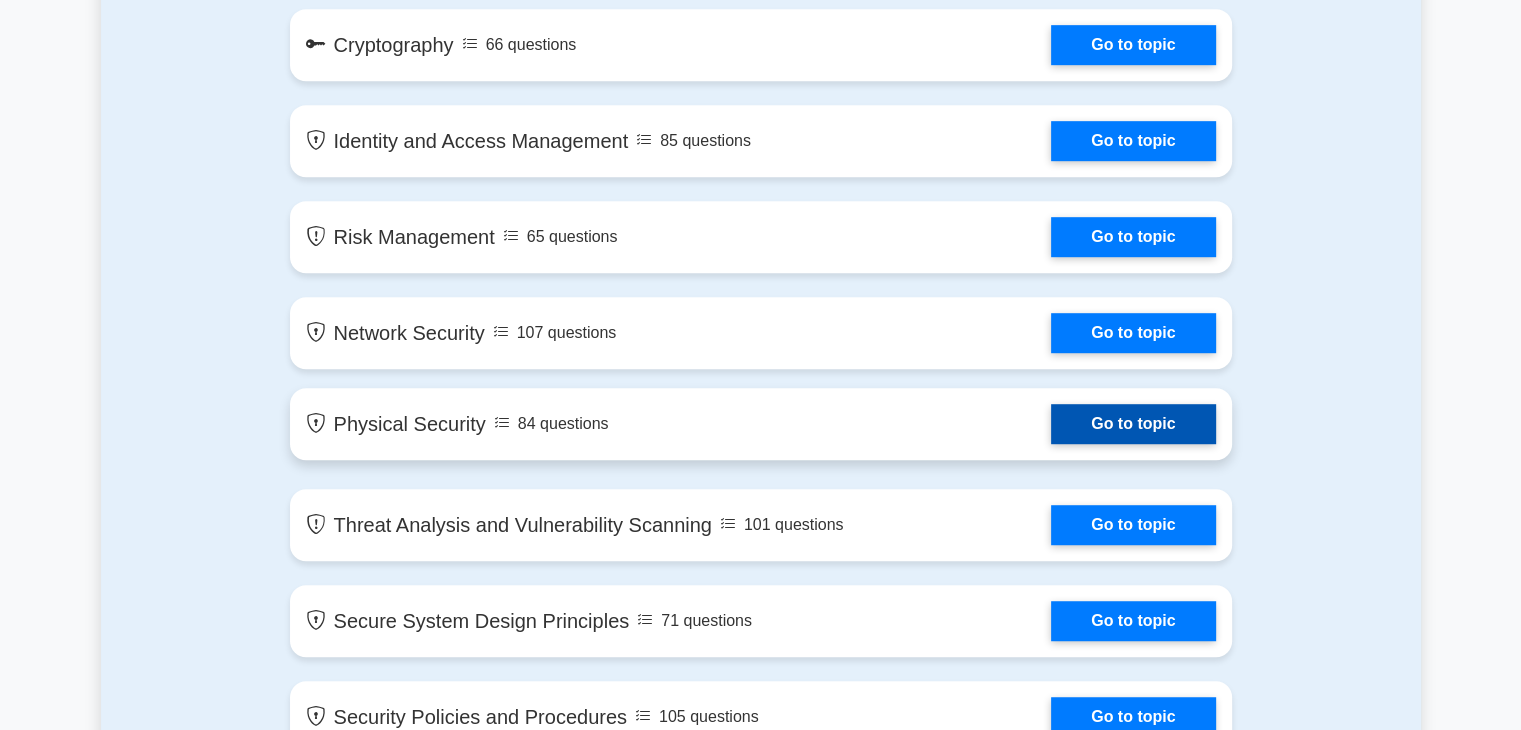 click on "Go to topic" at bounding box center [1133, 424] 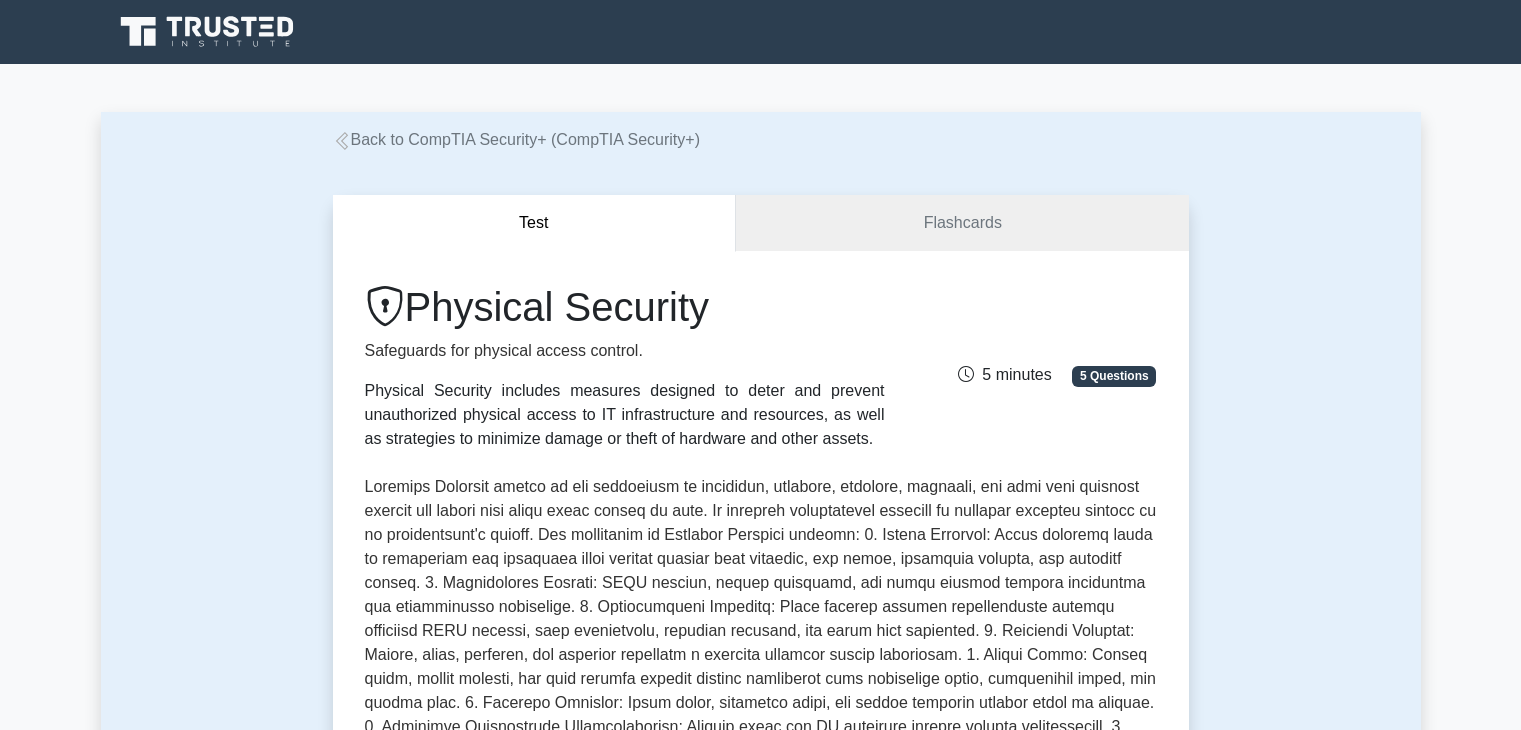 scroll, scrollTop: 0, scrollLeft: 0, axis: both 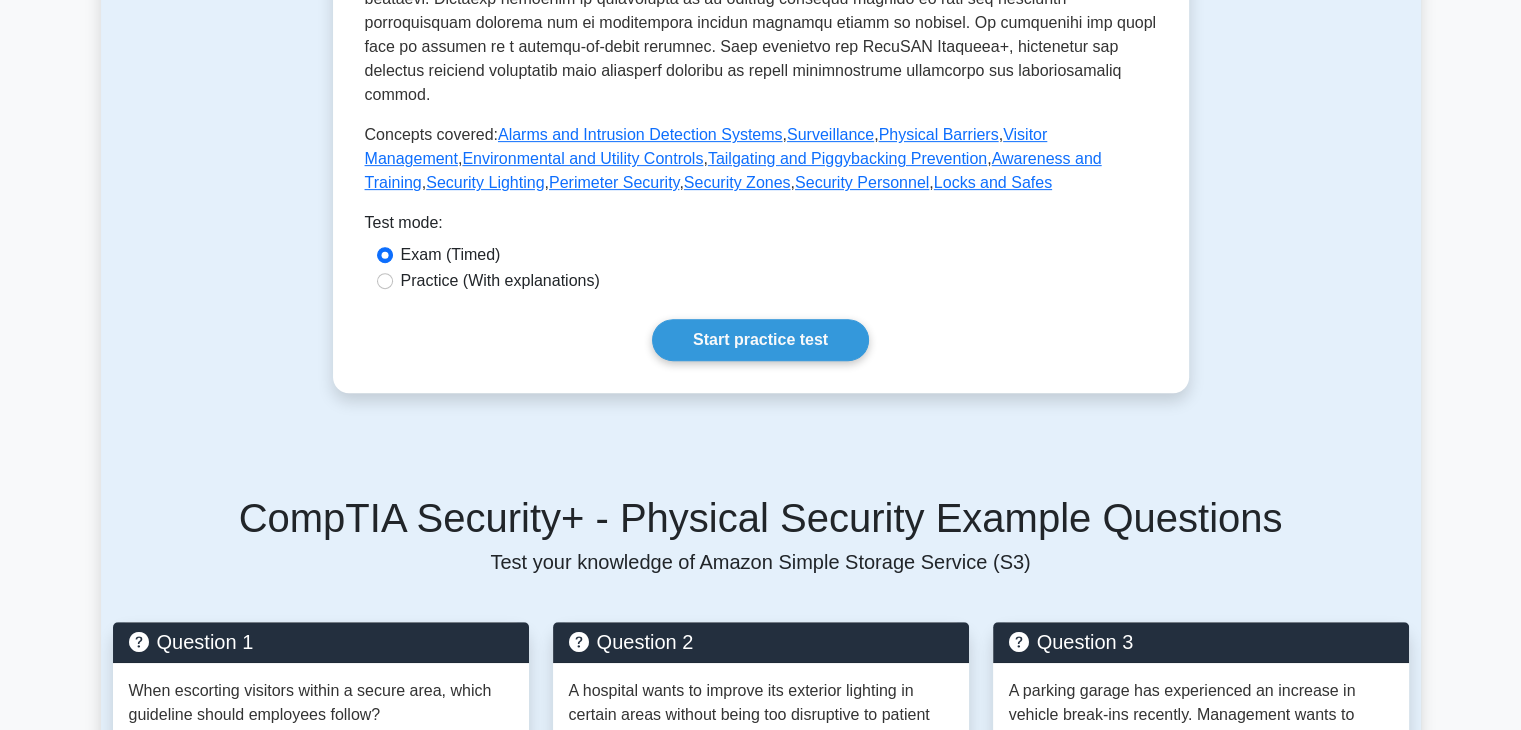 click on "Practice (With explanations)" at bounding box center (500, 281) 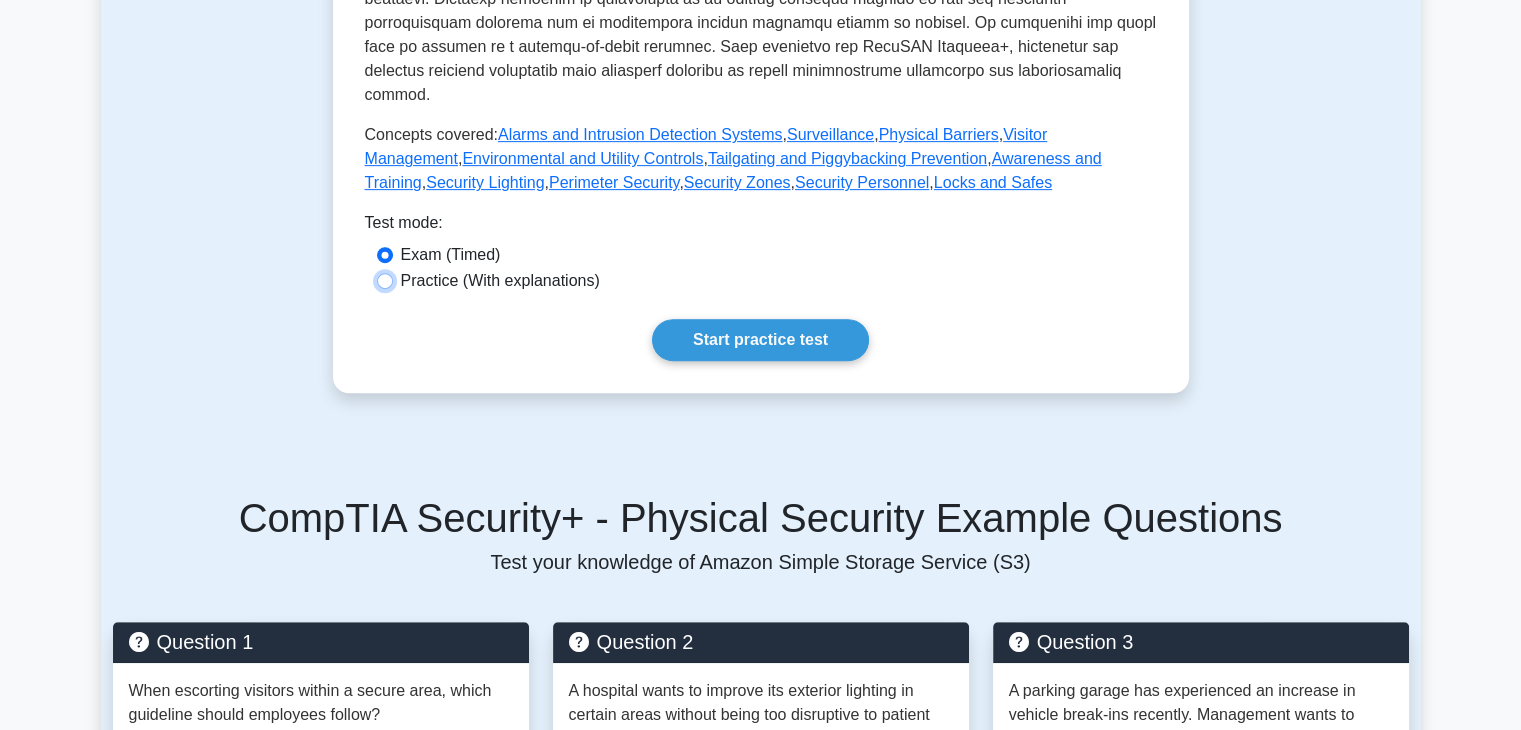 click on "Practice (With explanations)" at bounding box center [385, 281] 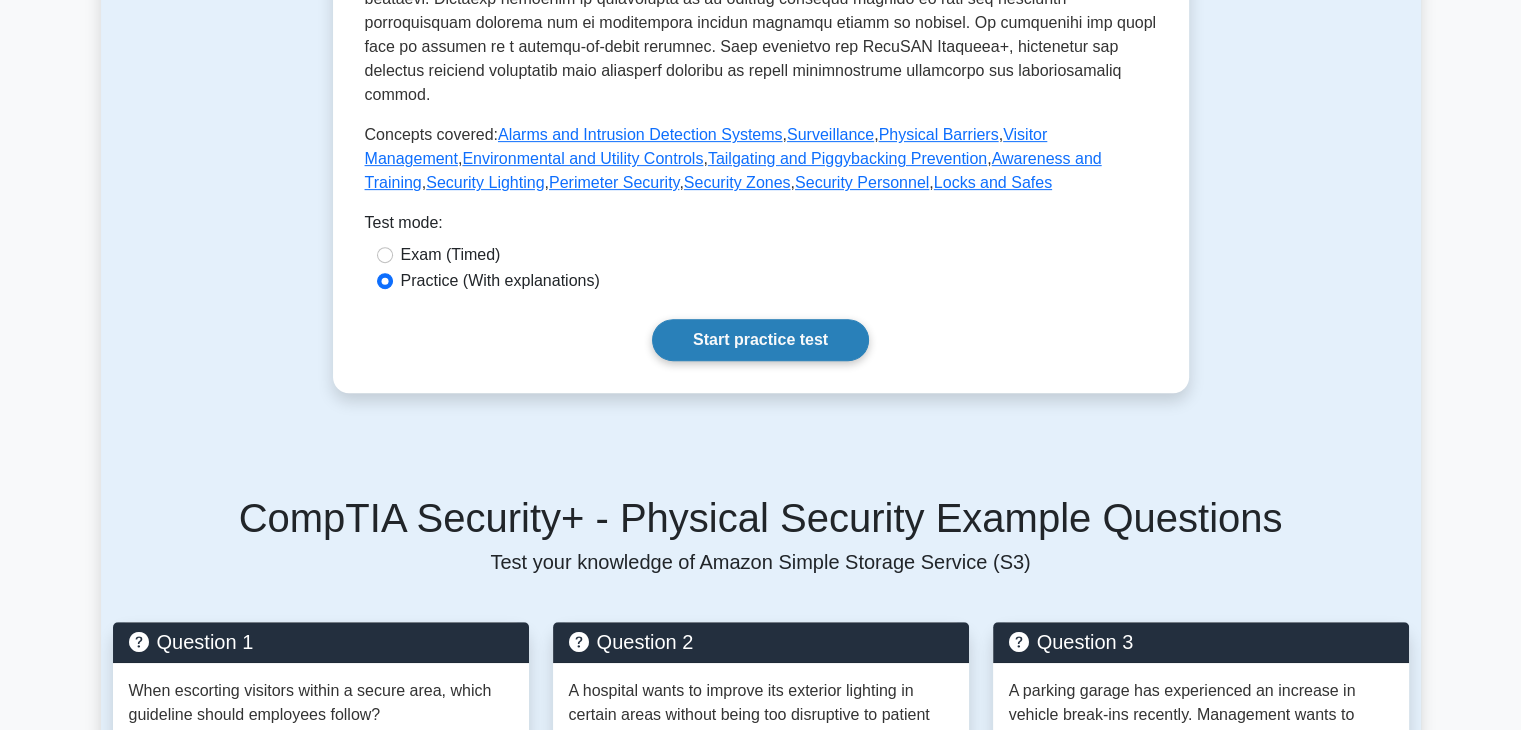 click on "Start practice test" at bounding box center [760, 340] 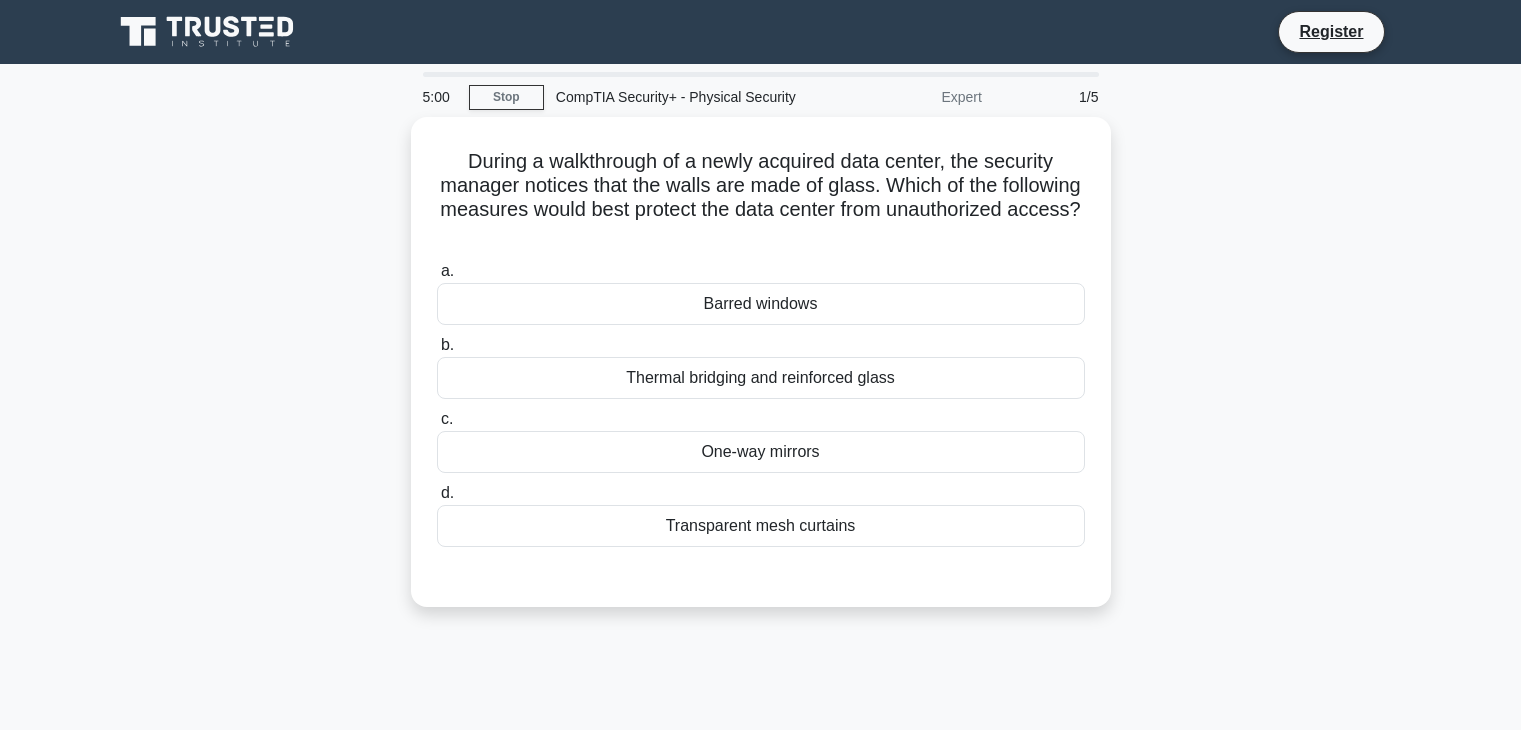 scroll, scrollTop: 0, scrollLeft: 0, axis: both 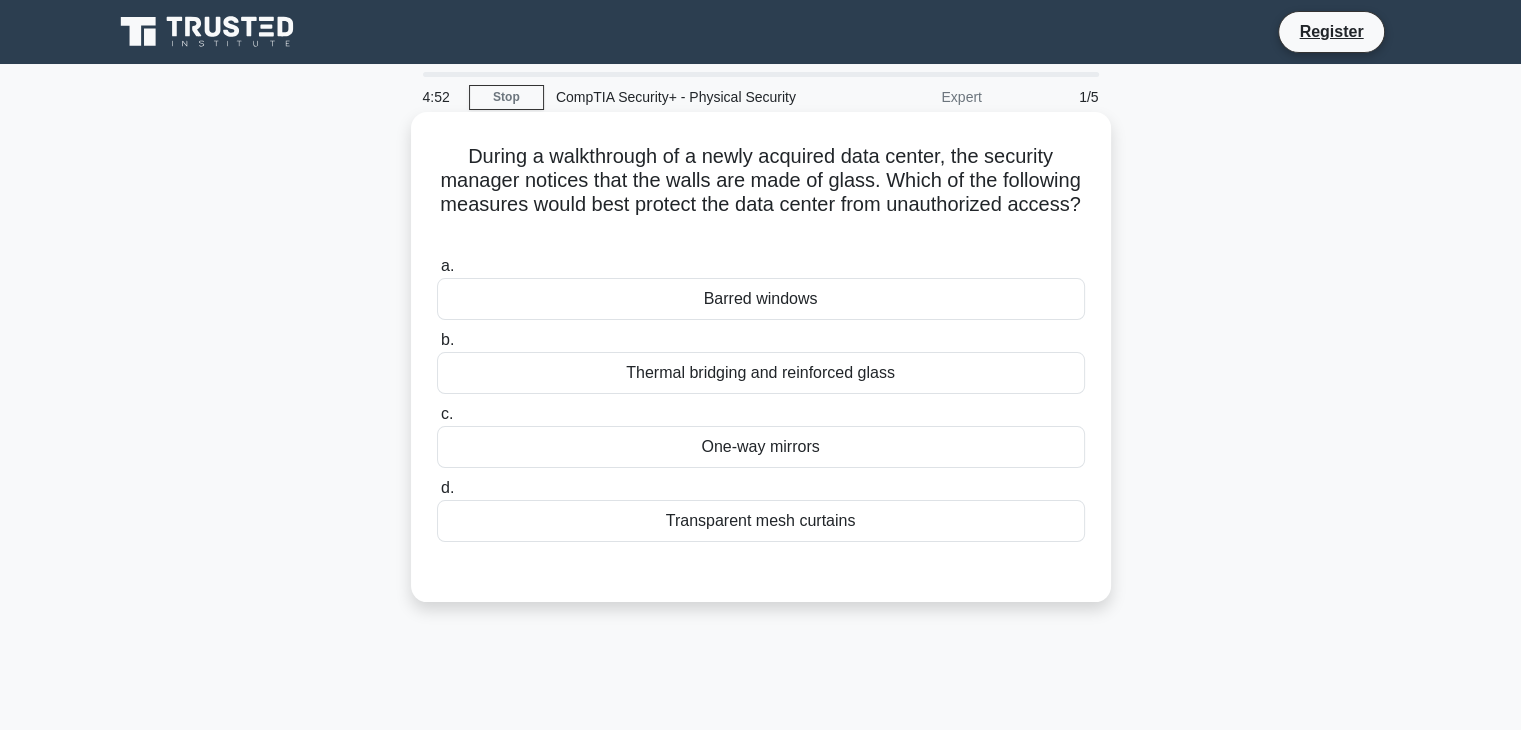 click on "Barred windows" at bounding box center [761, 299] 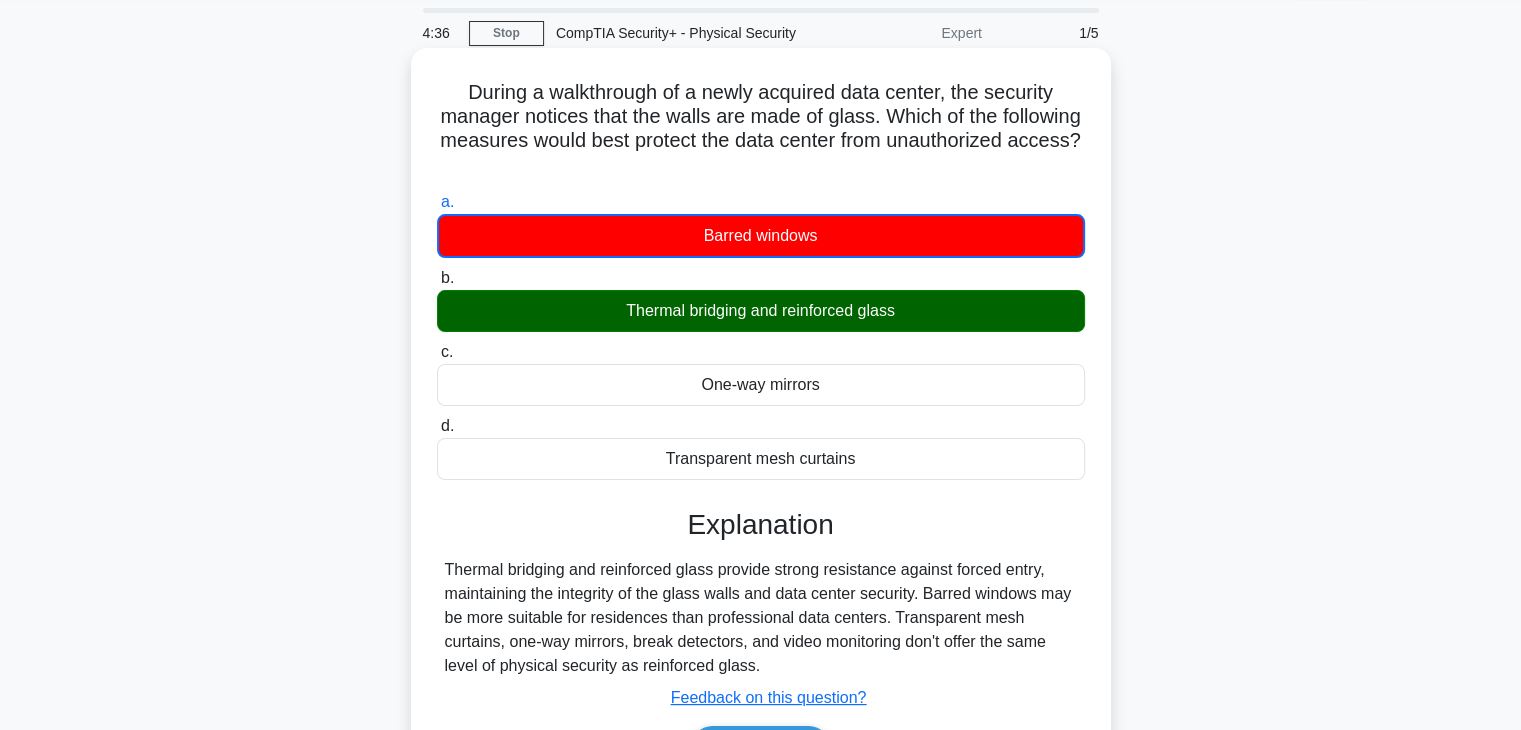 scroll, scrollTop: 351, scrollLeft: 0, axis: vertical 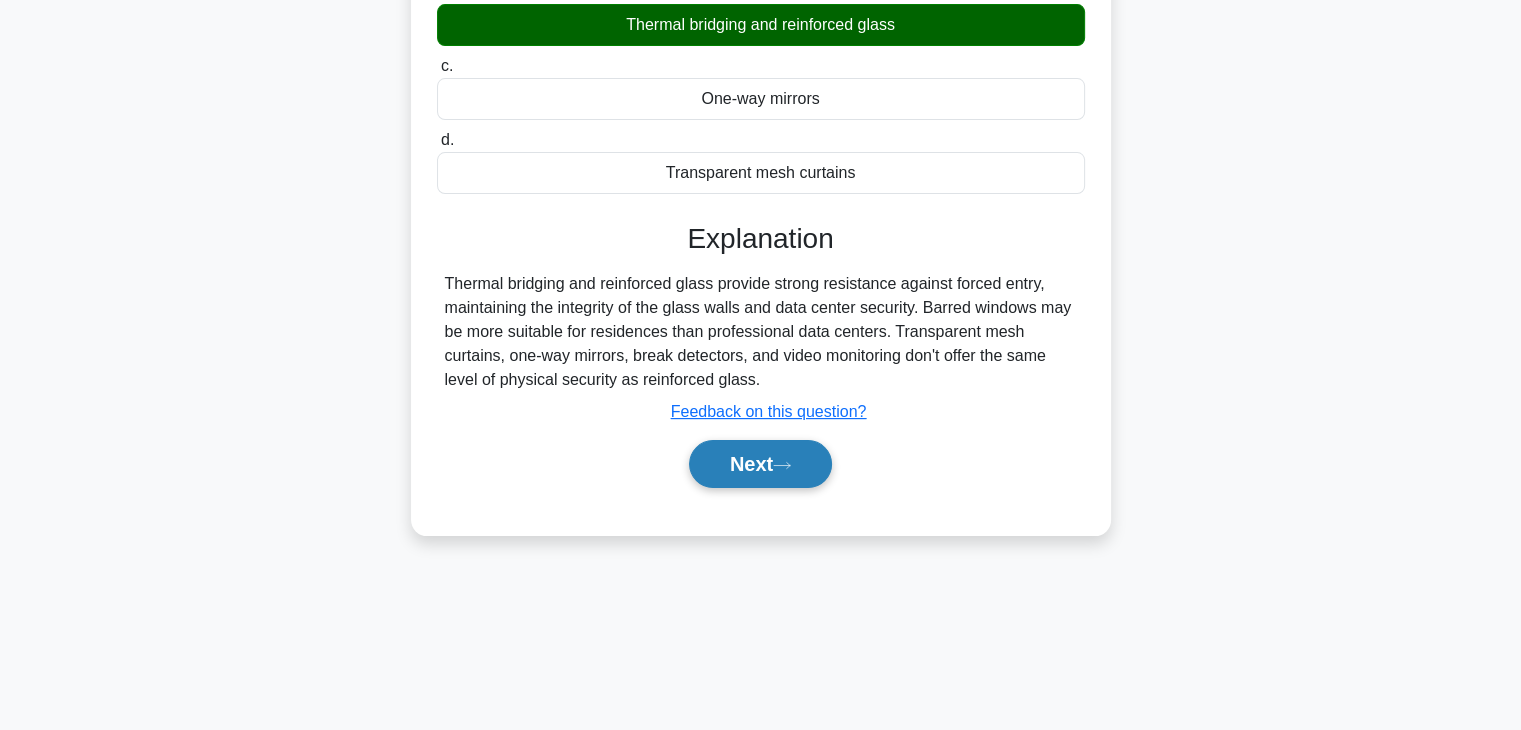 click on "Next" at bounding box center (760, 464) 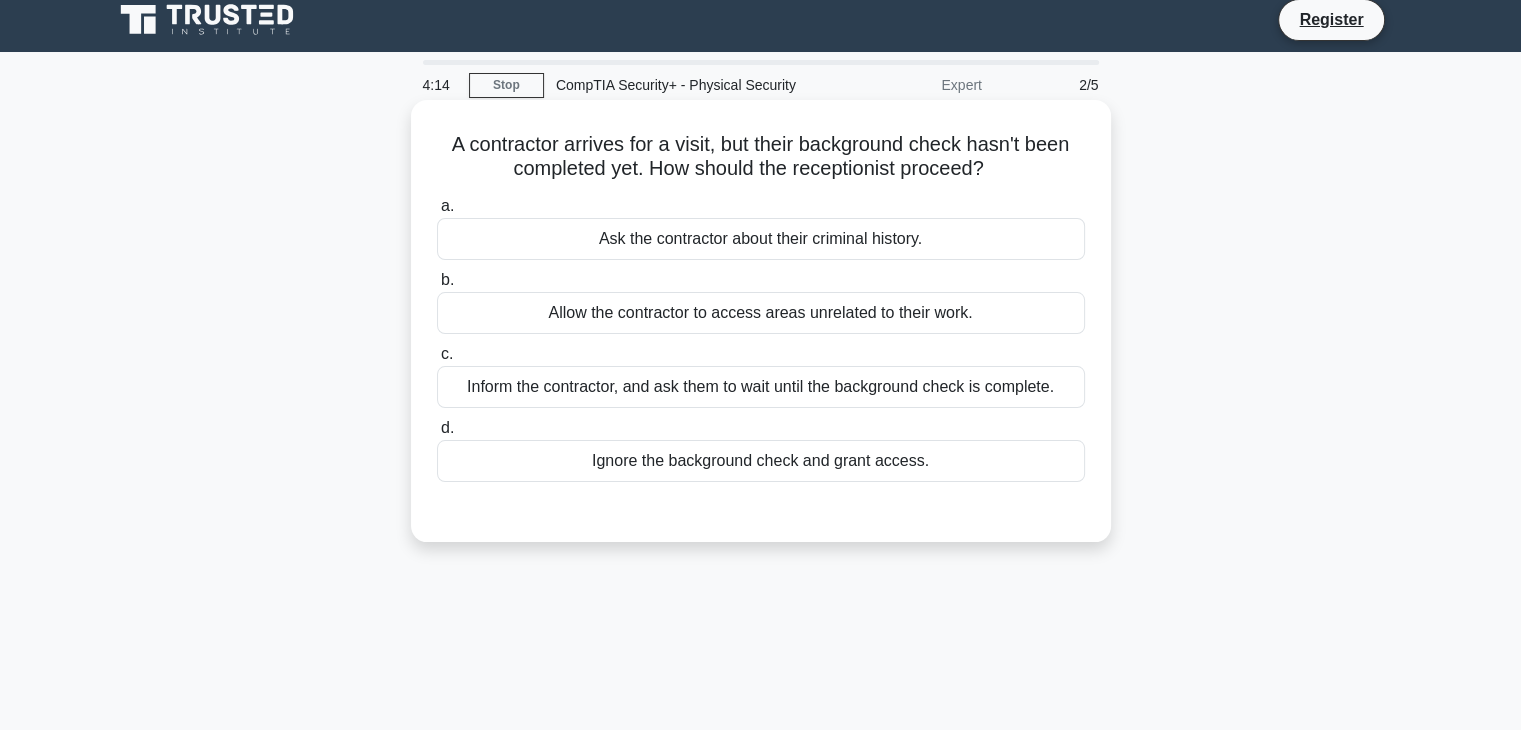 scroll, scrollTop: 0, scrollLeft: 0, axis: both 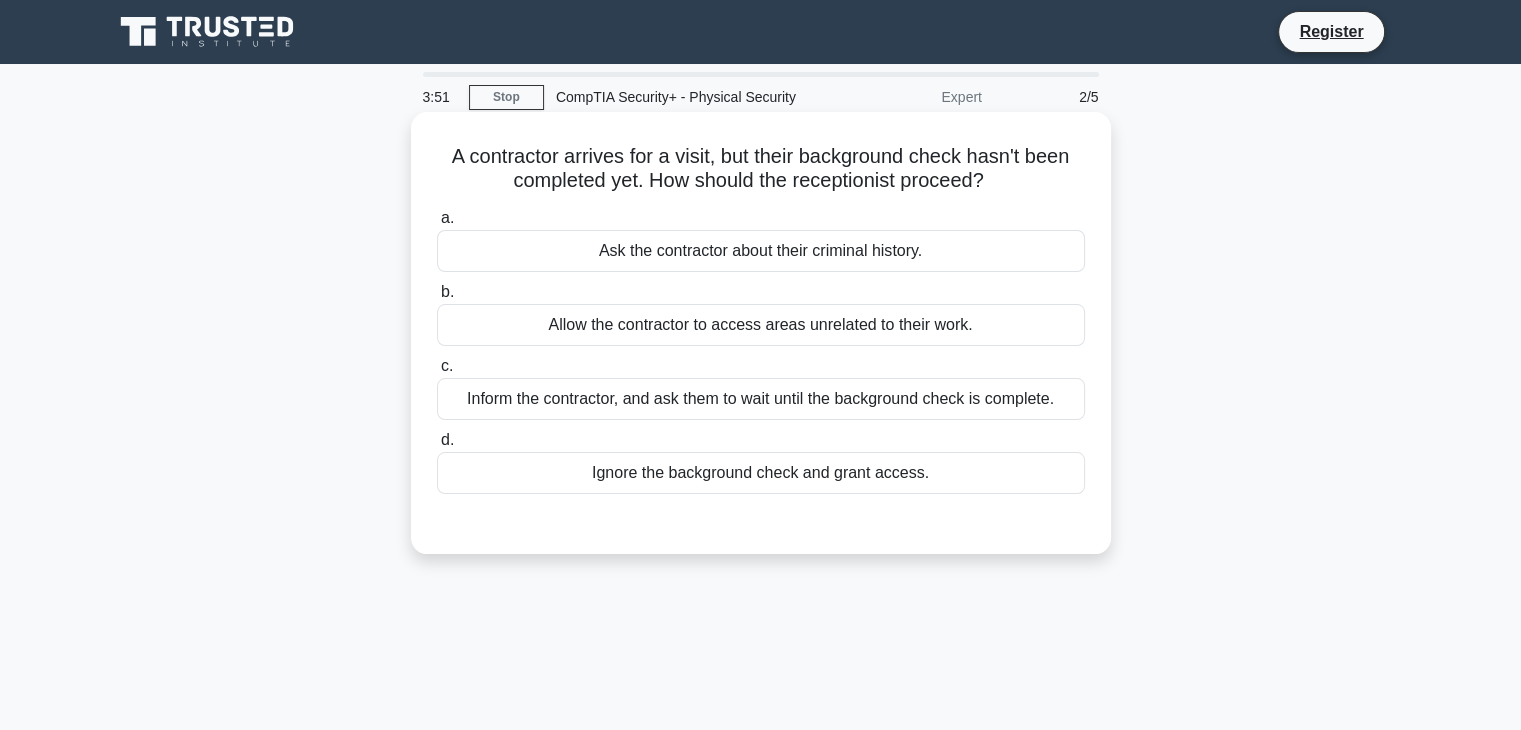 click on "Allow the contractor to access areas unrelated to their work." at bounding box center [761, 325] 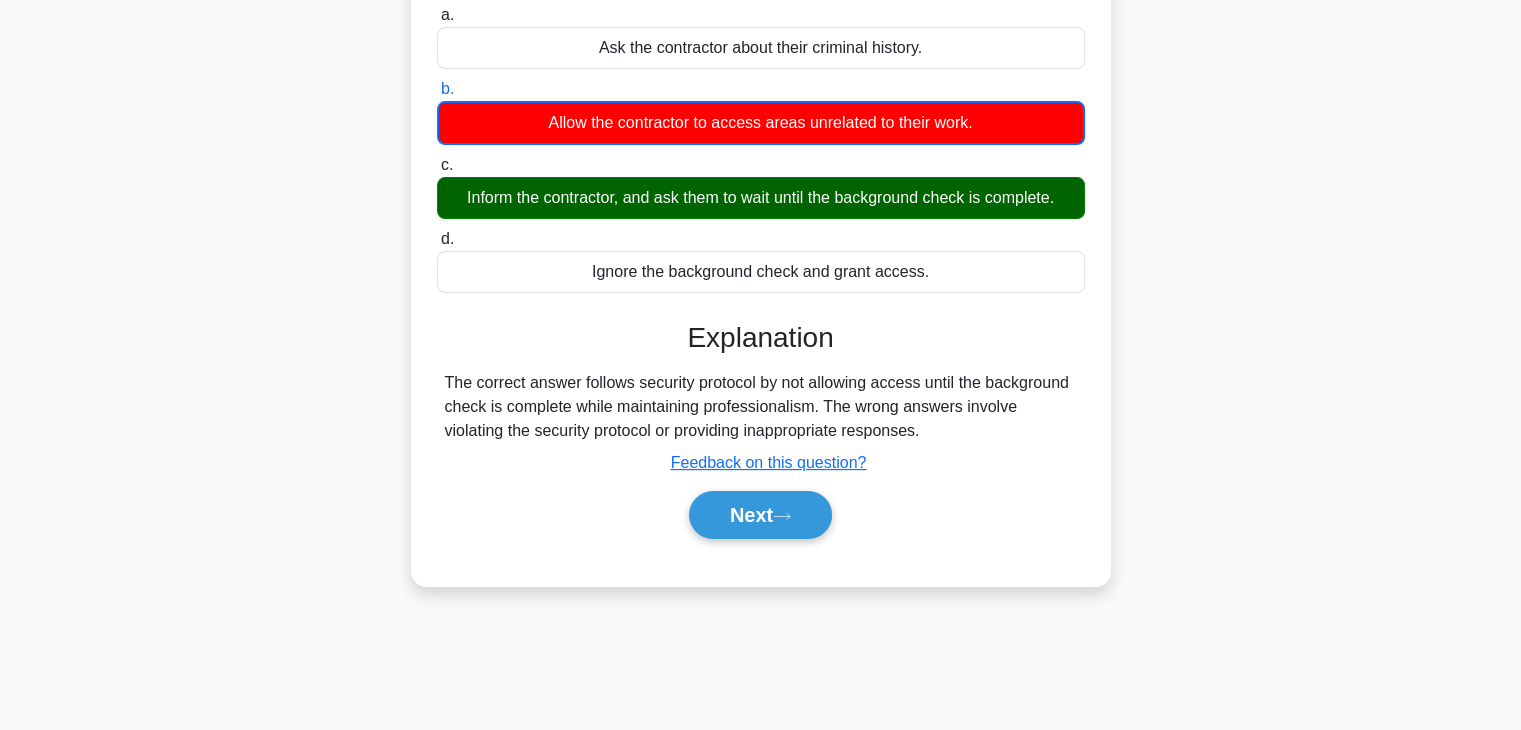 scroll, scrollTop: 200, scrollLeft: 0, axis: vertical 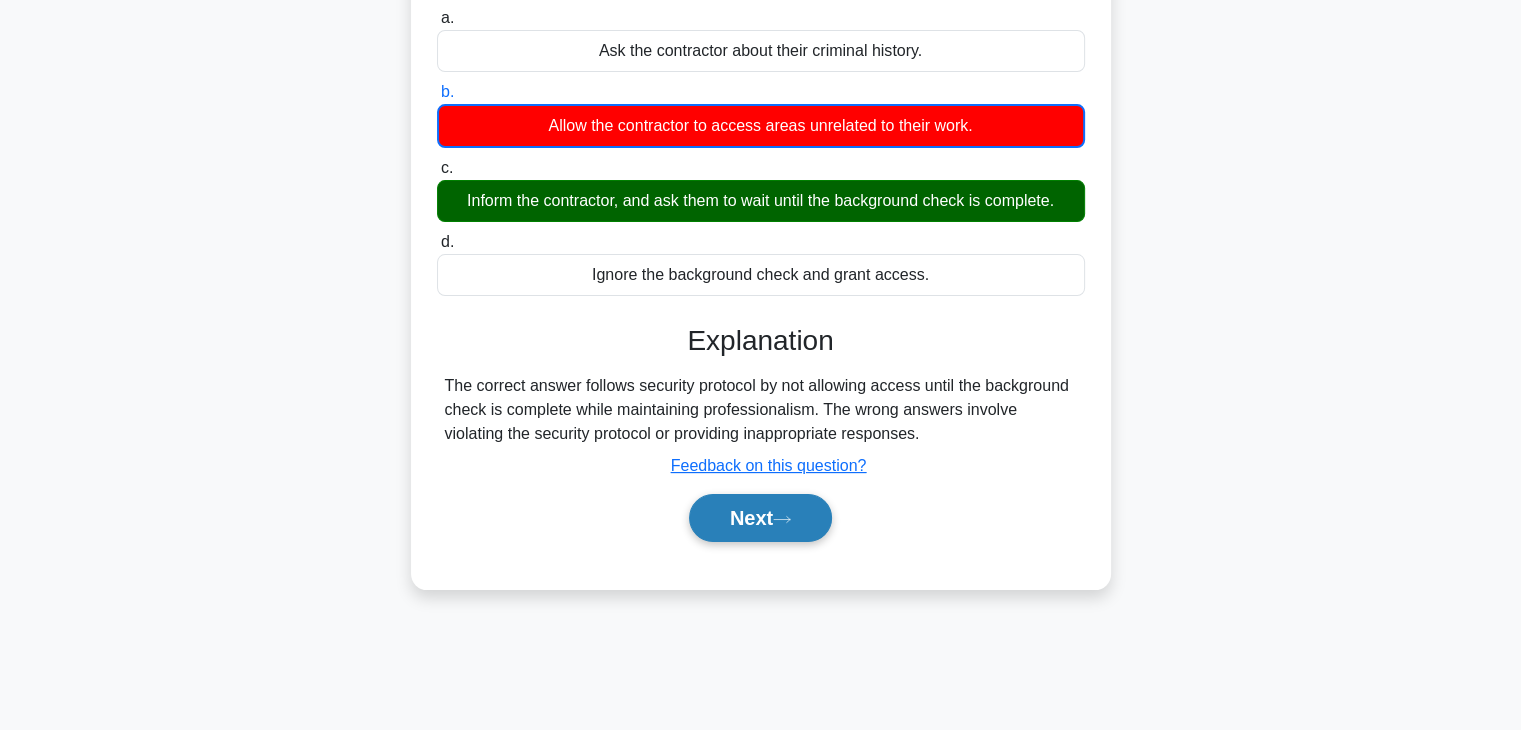 click on "Next" at bounding box center [760, 518] 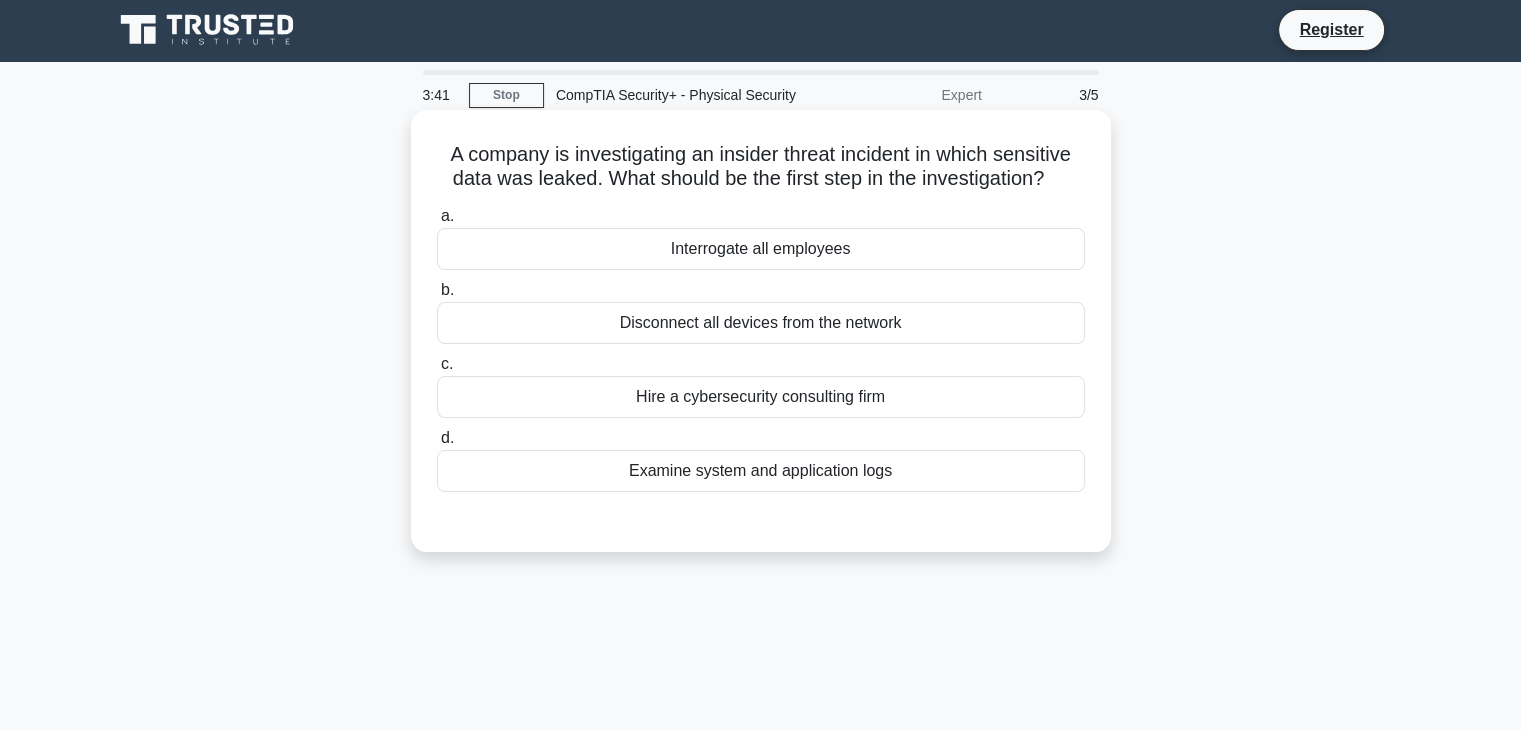 scroll, scrollTop: 0, scrollLeft: 0, axis: both 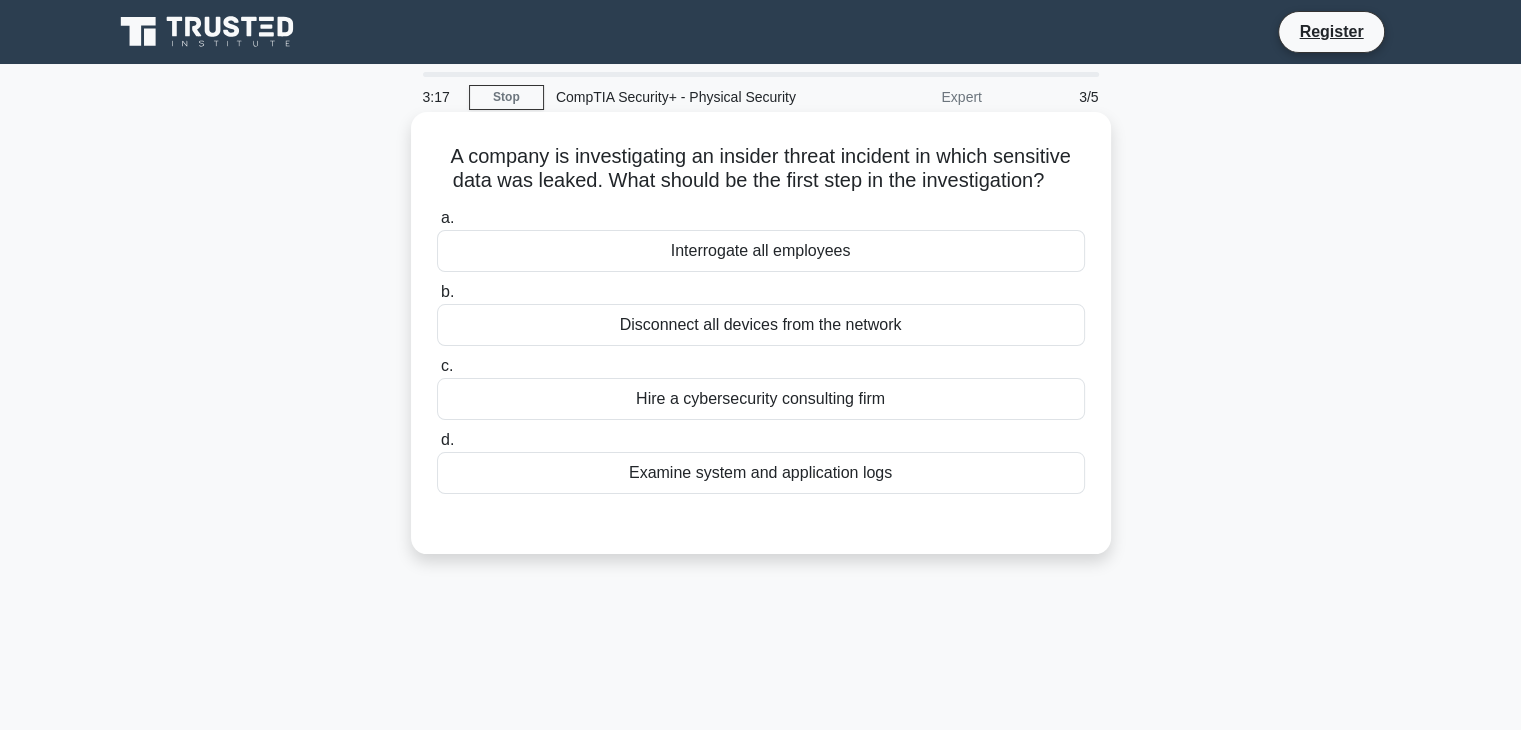 click on "Examine system and application logs" at bounding box center [761, 473] 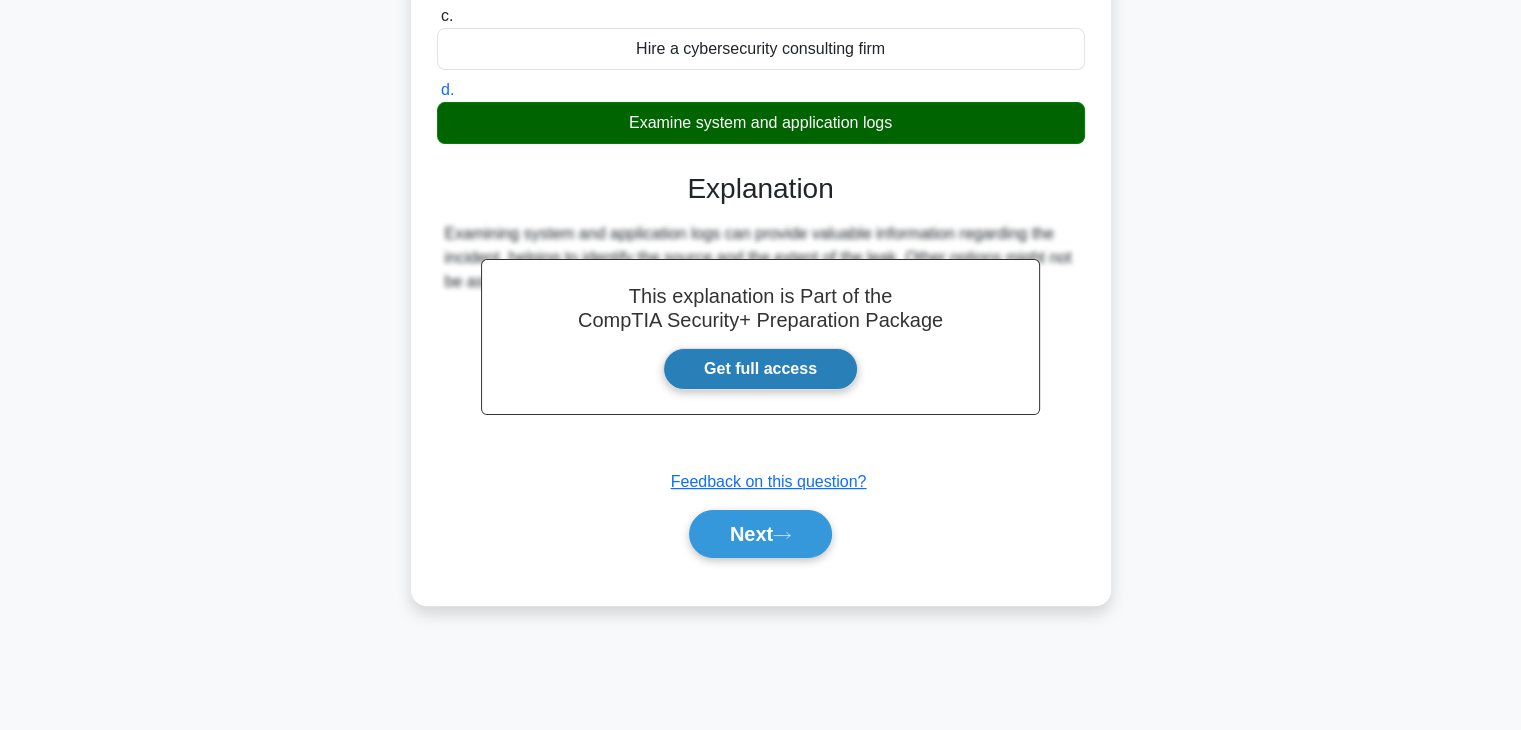 scroll, scrollTop: 351, scrollLeft: 0, axis: vertical 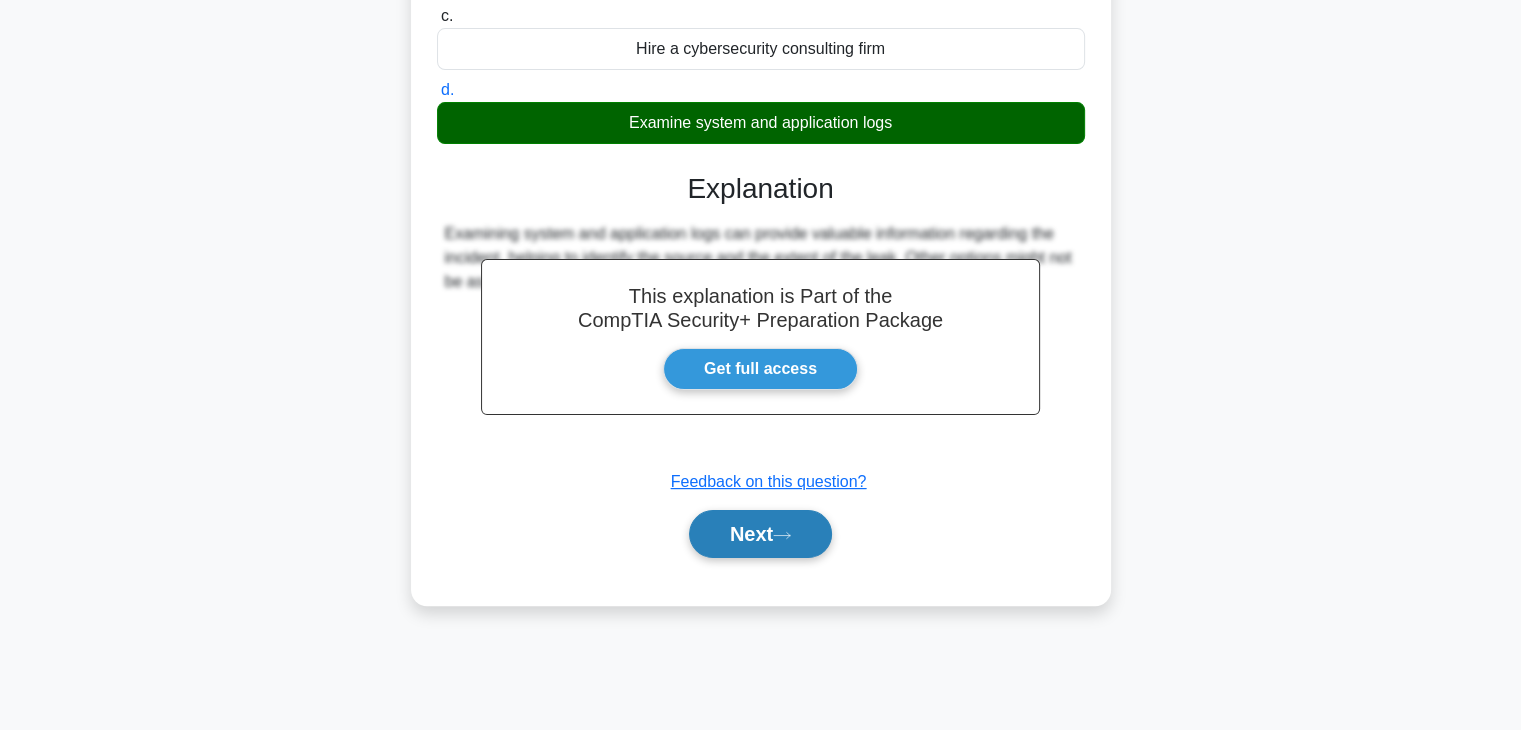 click on "Next" at bounding box center [760, 534] 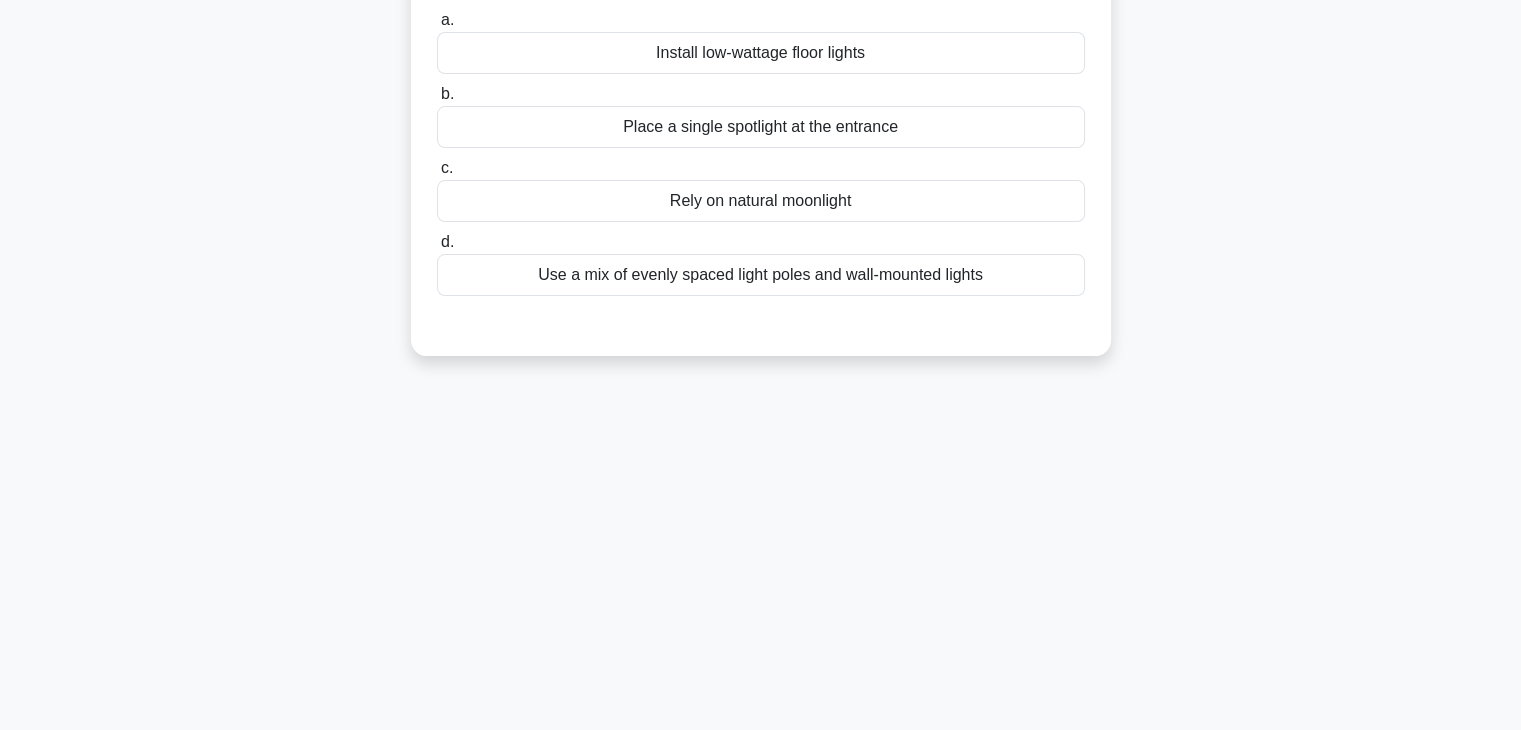 scroll, scrollTop: 0, scrollLeft: 0, axis: both 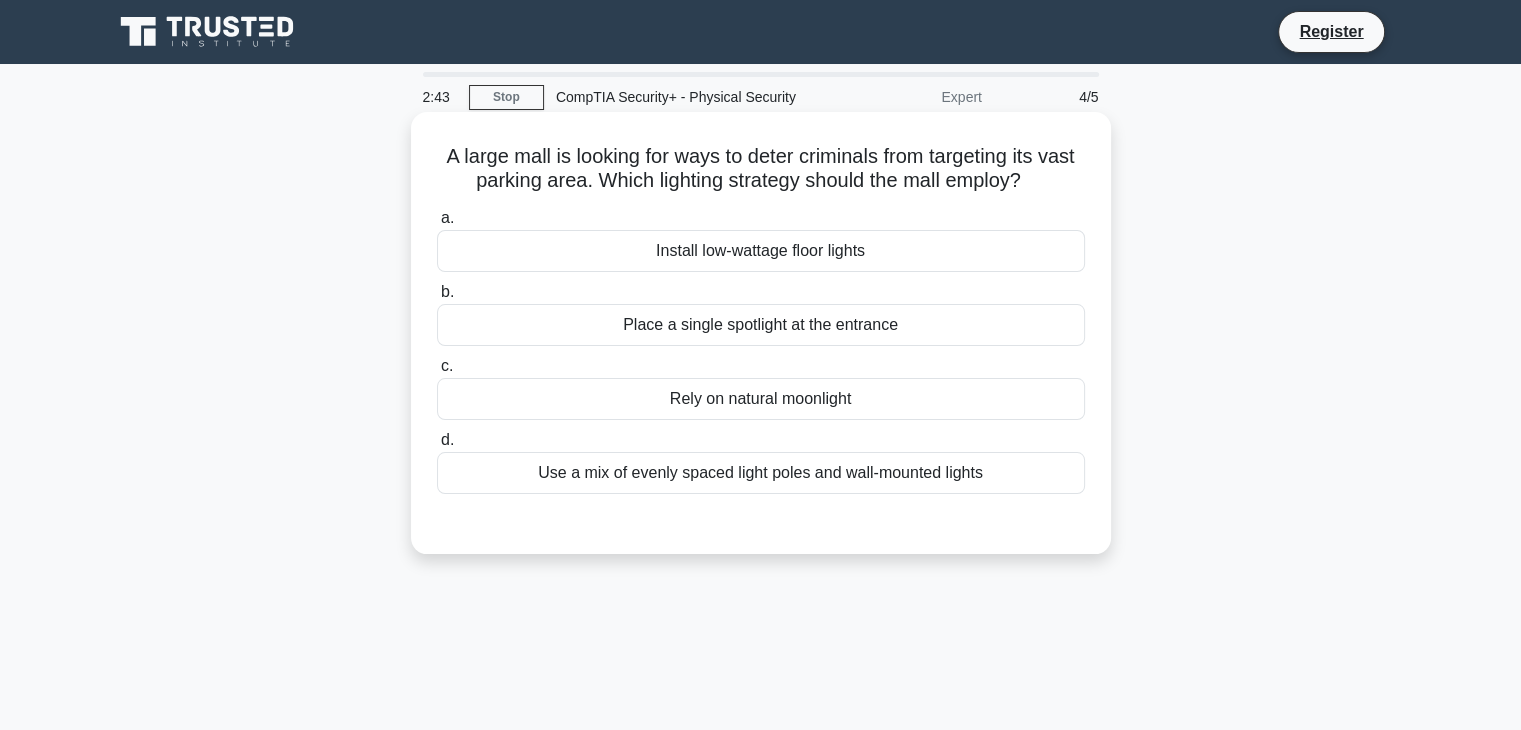 click on "Use a mix of evenly spaced light poles and wall-mounted lights" at bounding box center (761, 473) 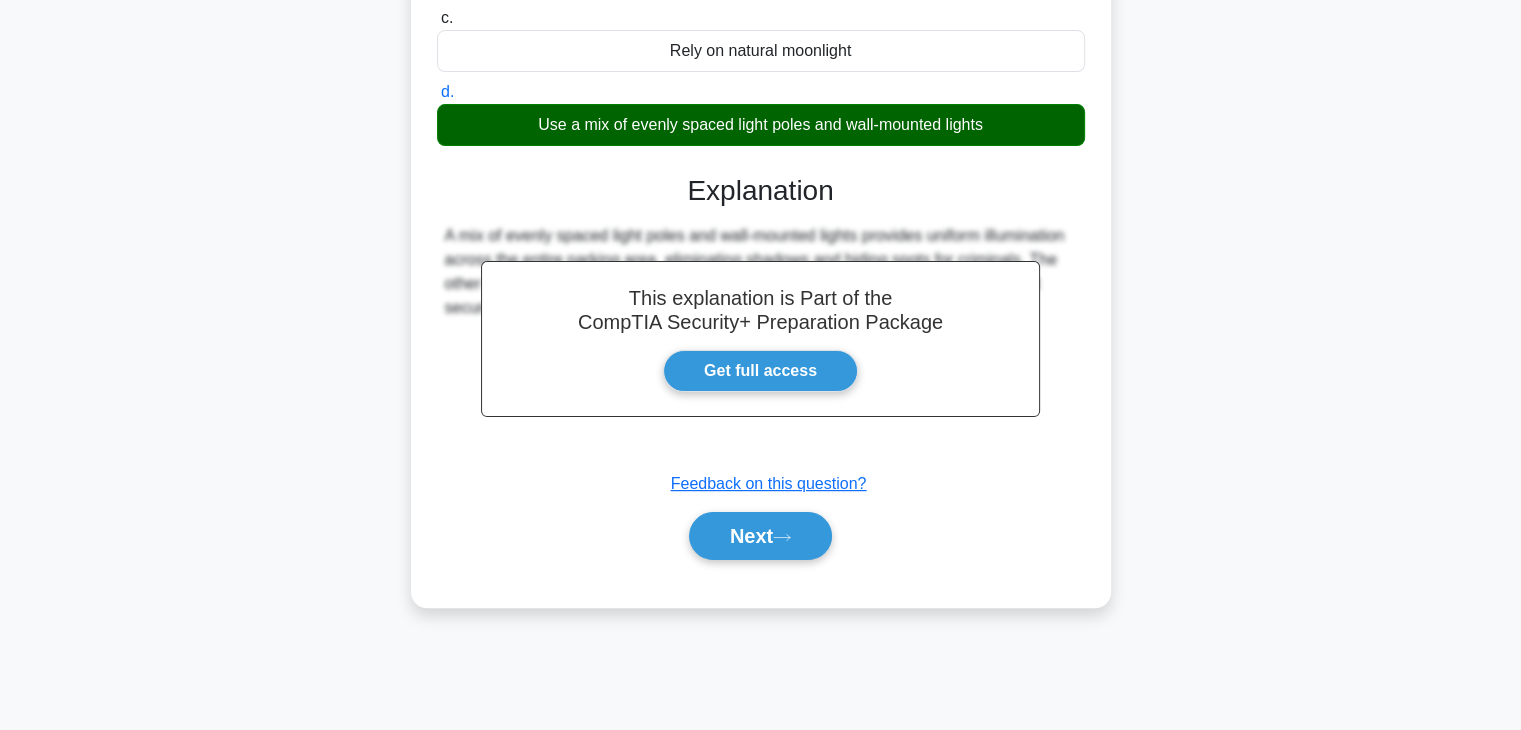 scroll, scrollTop: 351, scrollLeft: 0, axis: vertical 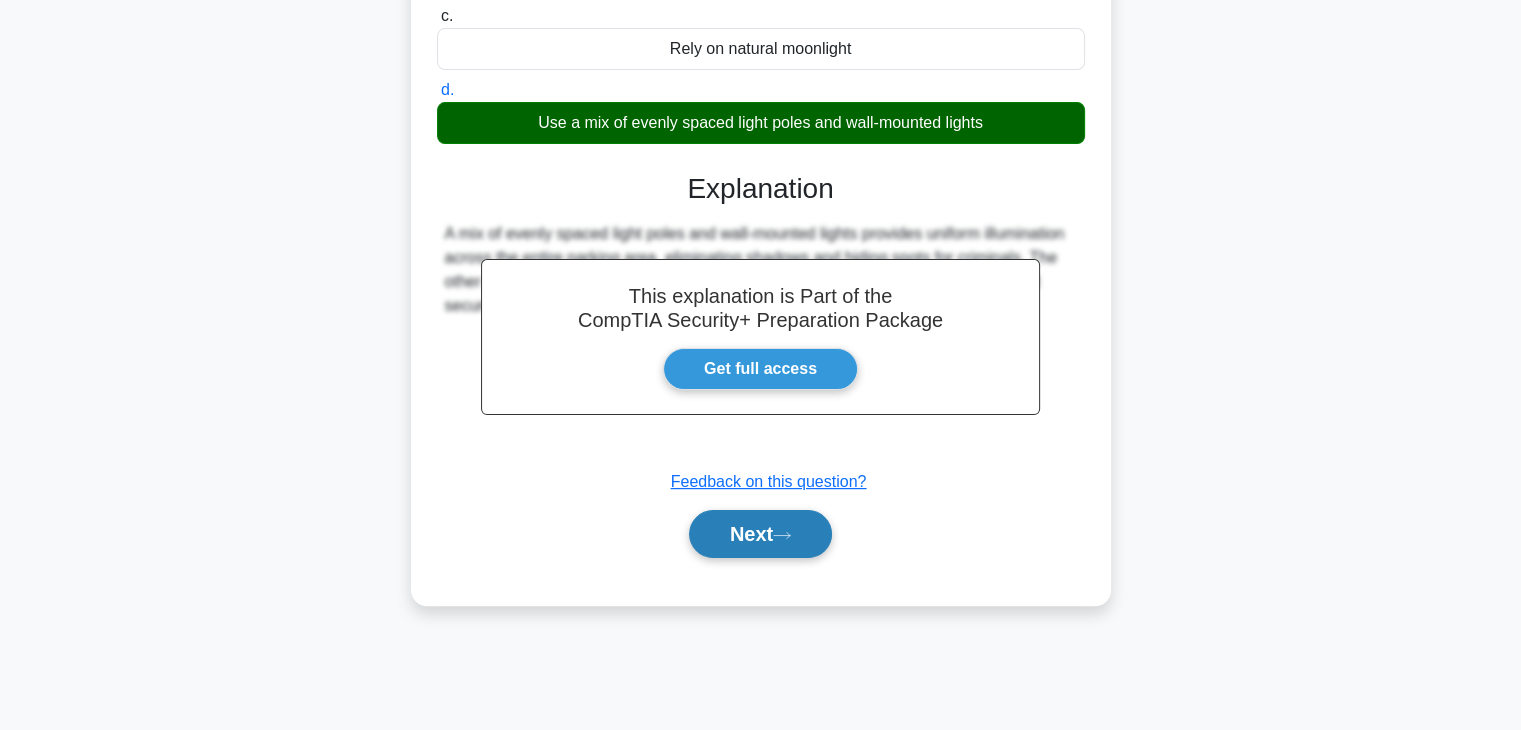 click on "Next" at bounding box center [760, 534] 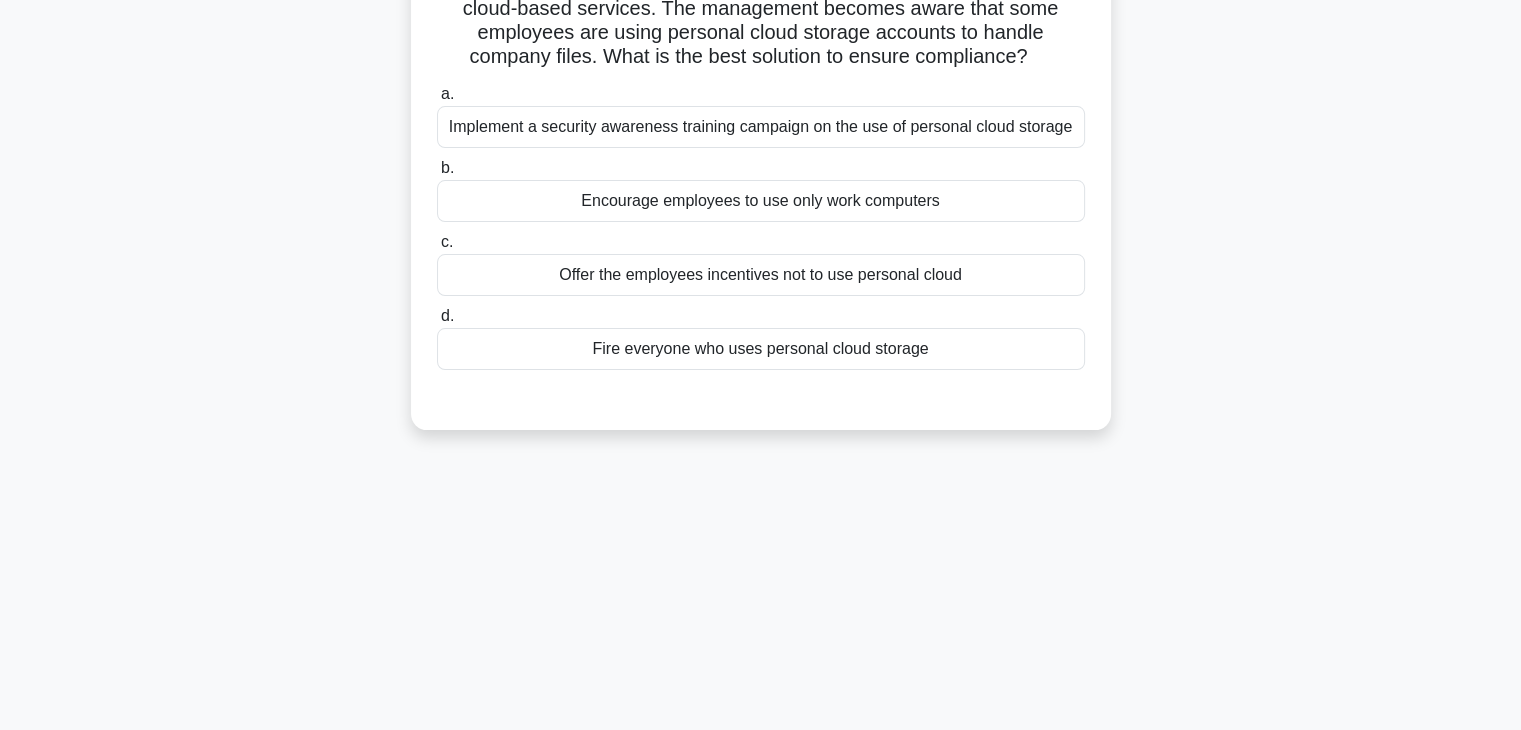 scroll, scrollTop: 0, scrollLeft: 0, axis: both 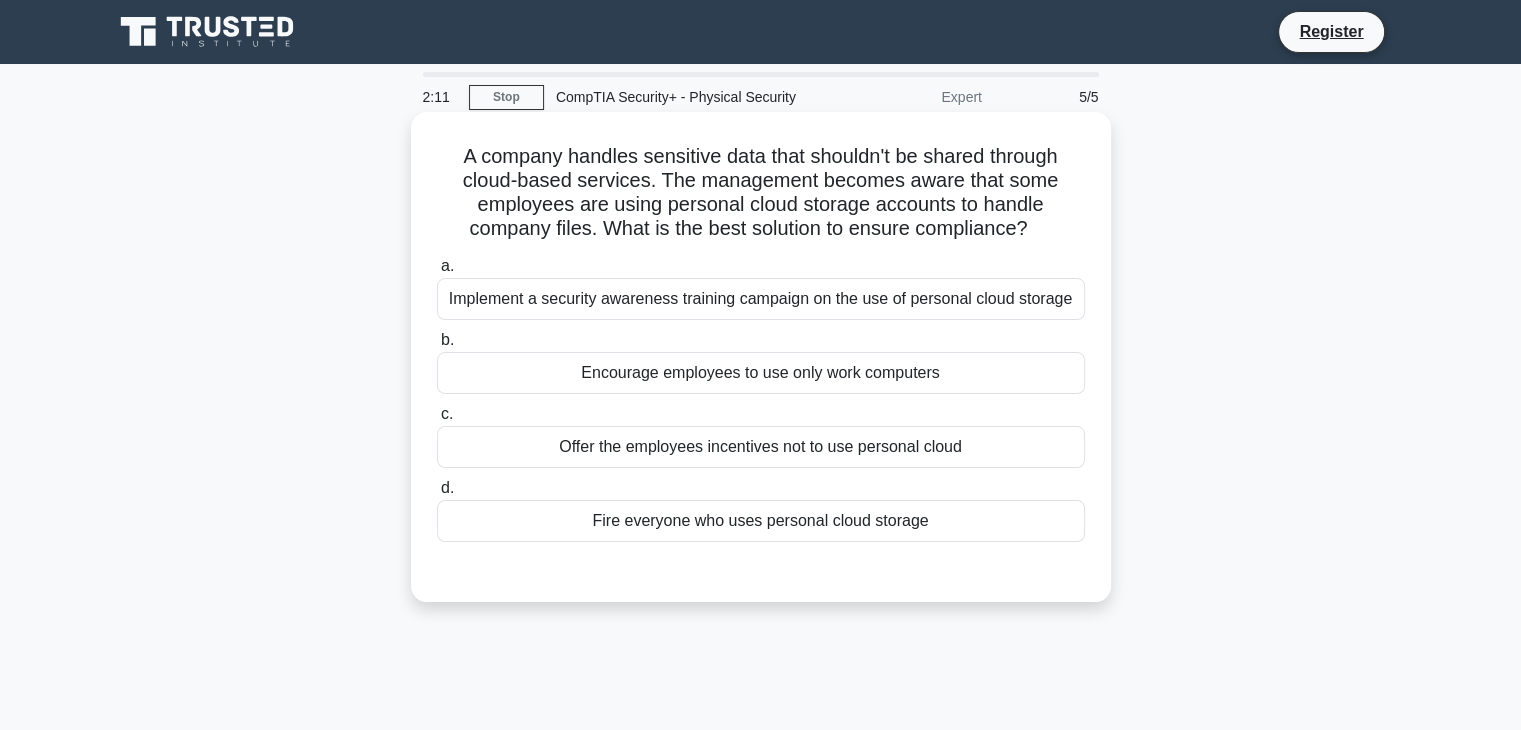 click on "Implement a security awareness training campaign on the use of personal cloud storage" at bounding box center (761, 299) 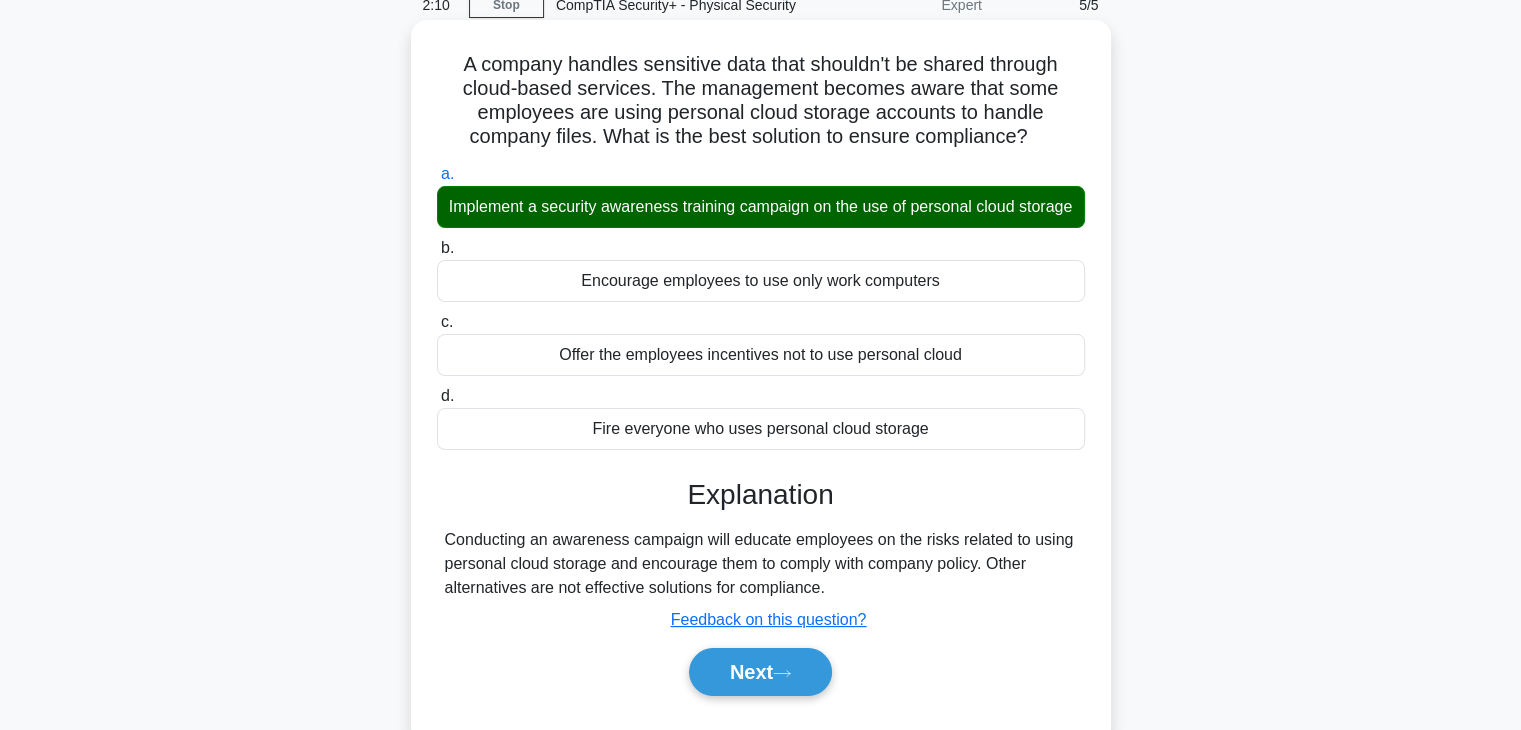 scroll, scrollTop: 100, scrollLeft: 0, axis: vertical 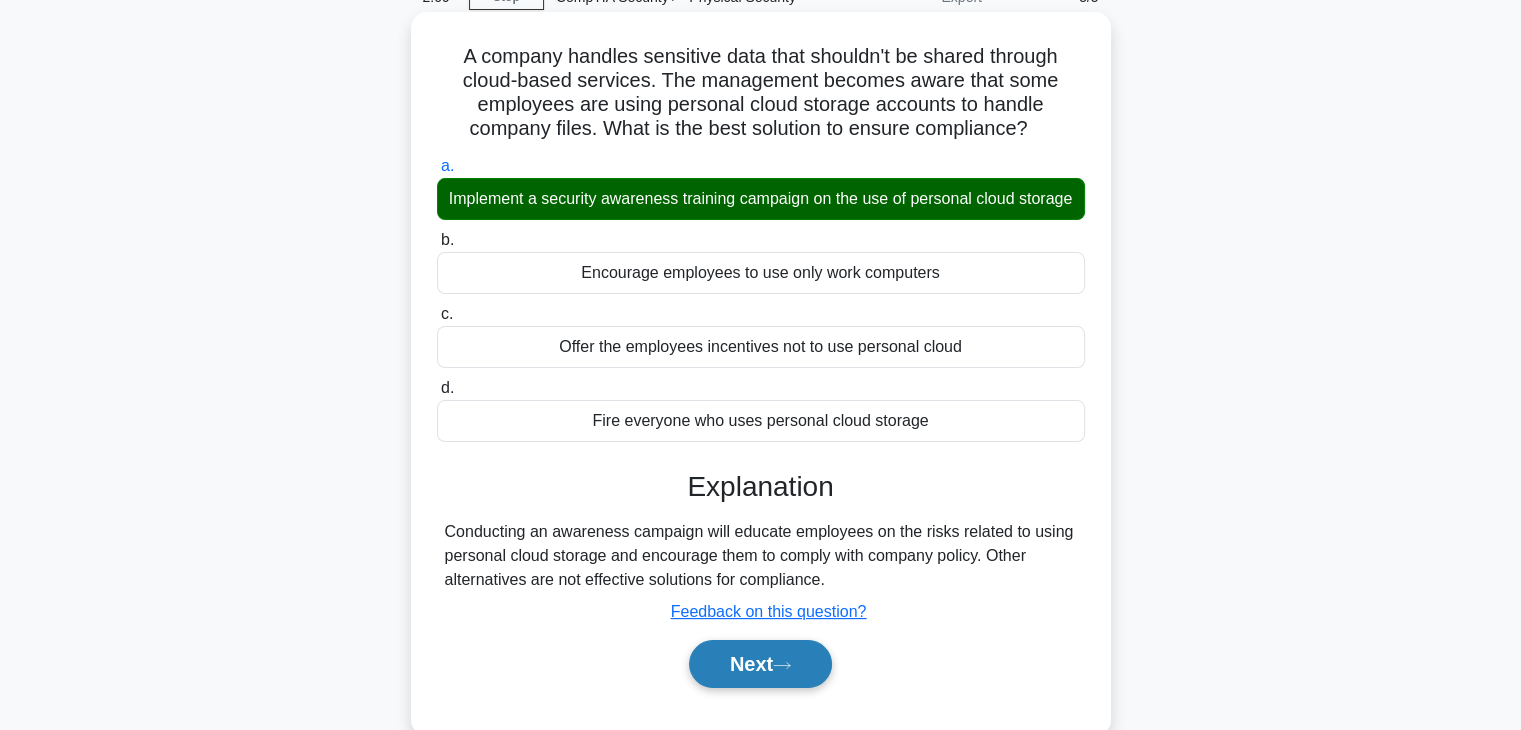 click on "Next" at bounding box center (760, 664) 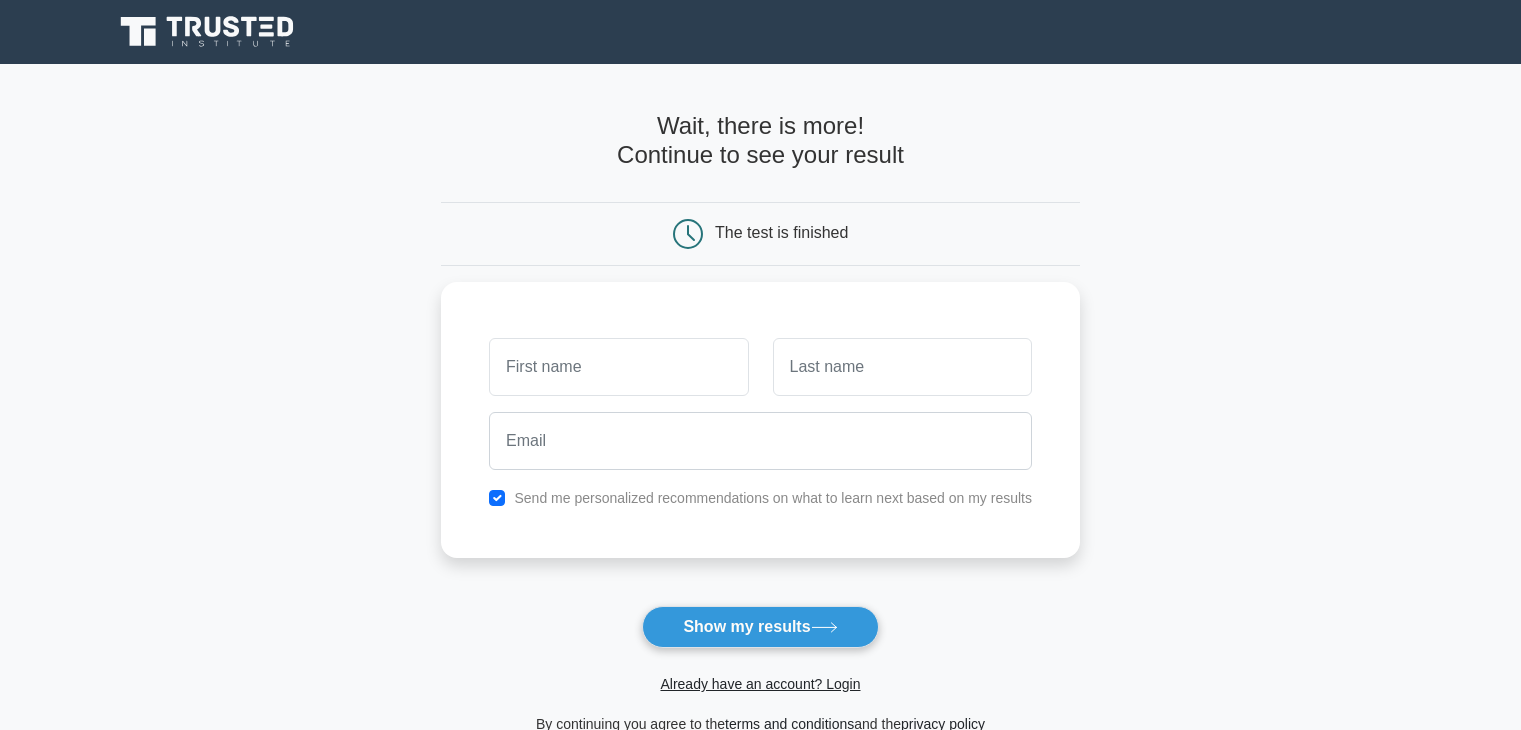 scroll, scrollTop: 0, scrollLeft: 0, axis: both 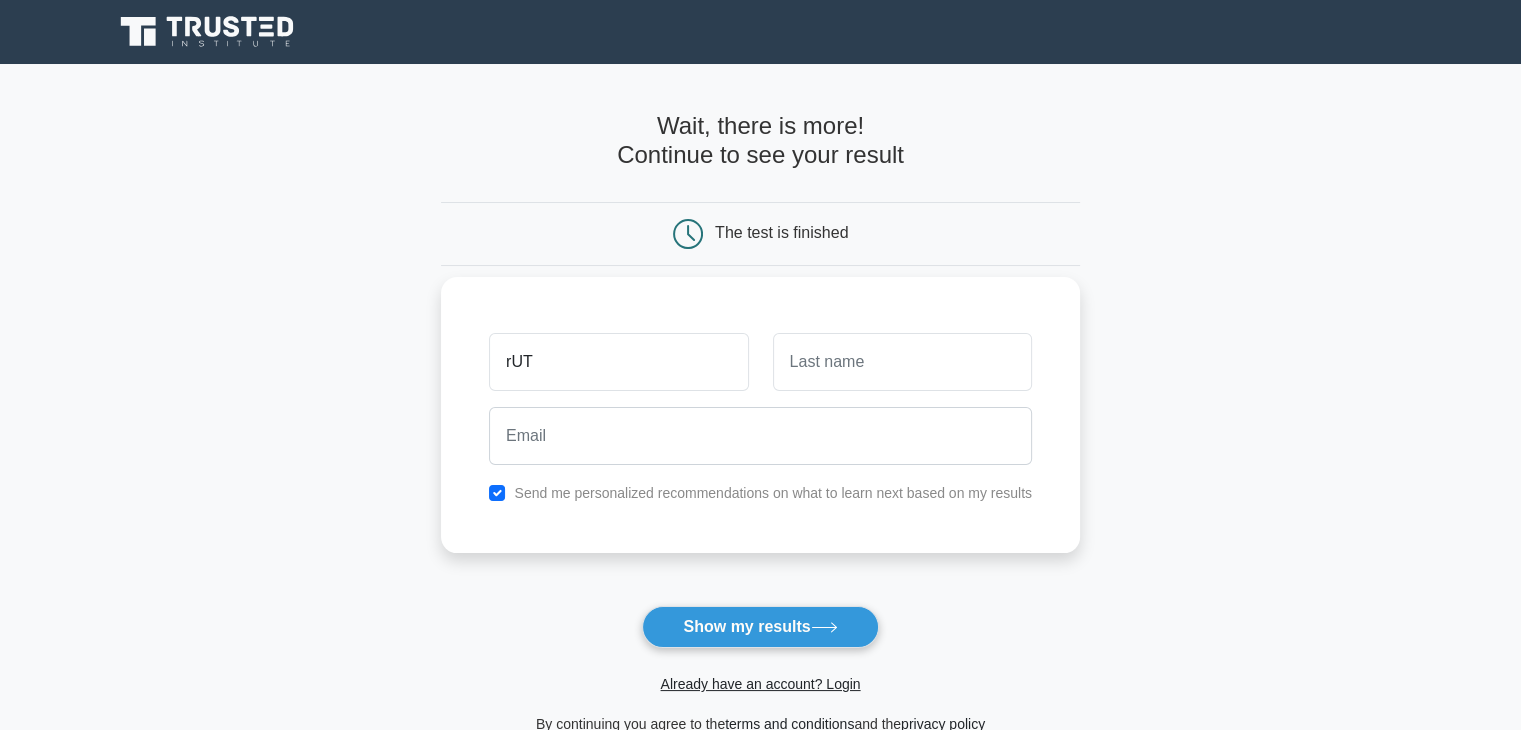 type on "[FIRST]" 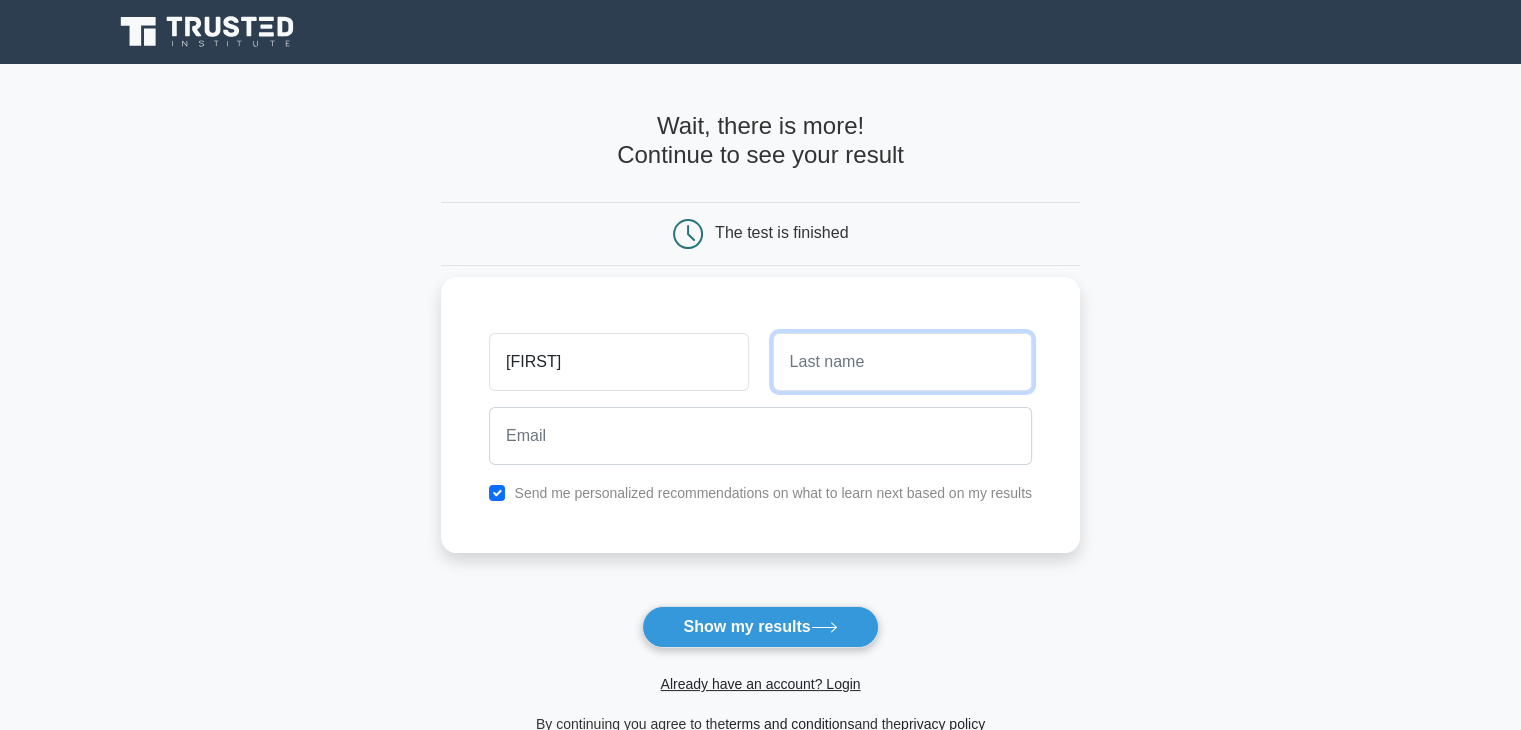 click at bounding box center [902, 362] 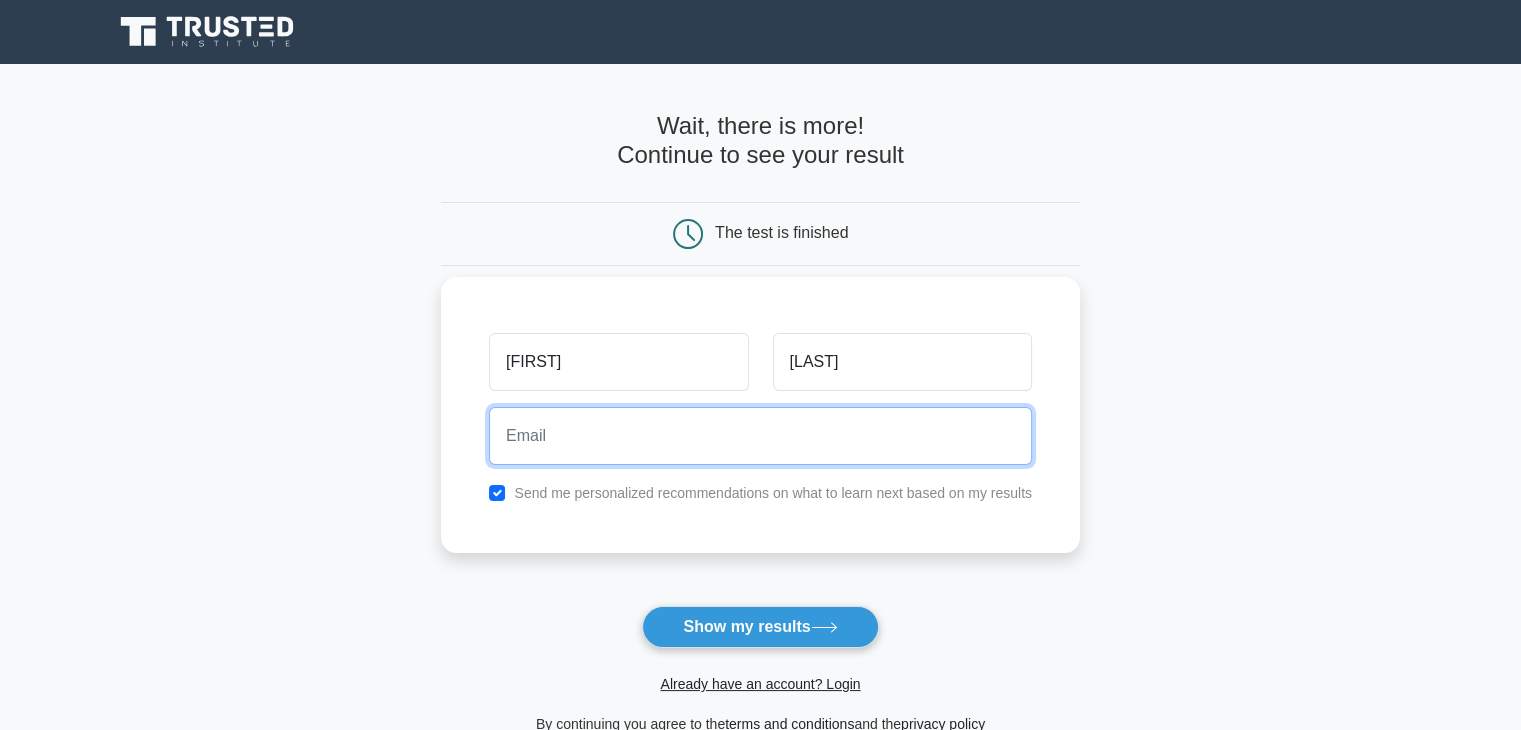 click at bounding box center [760, 436] 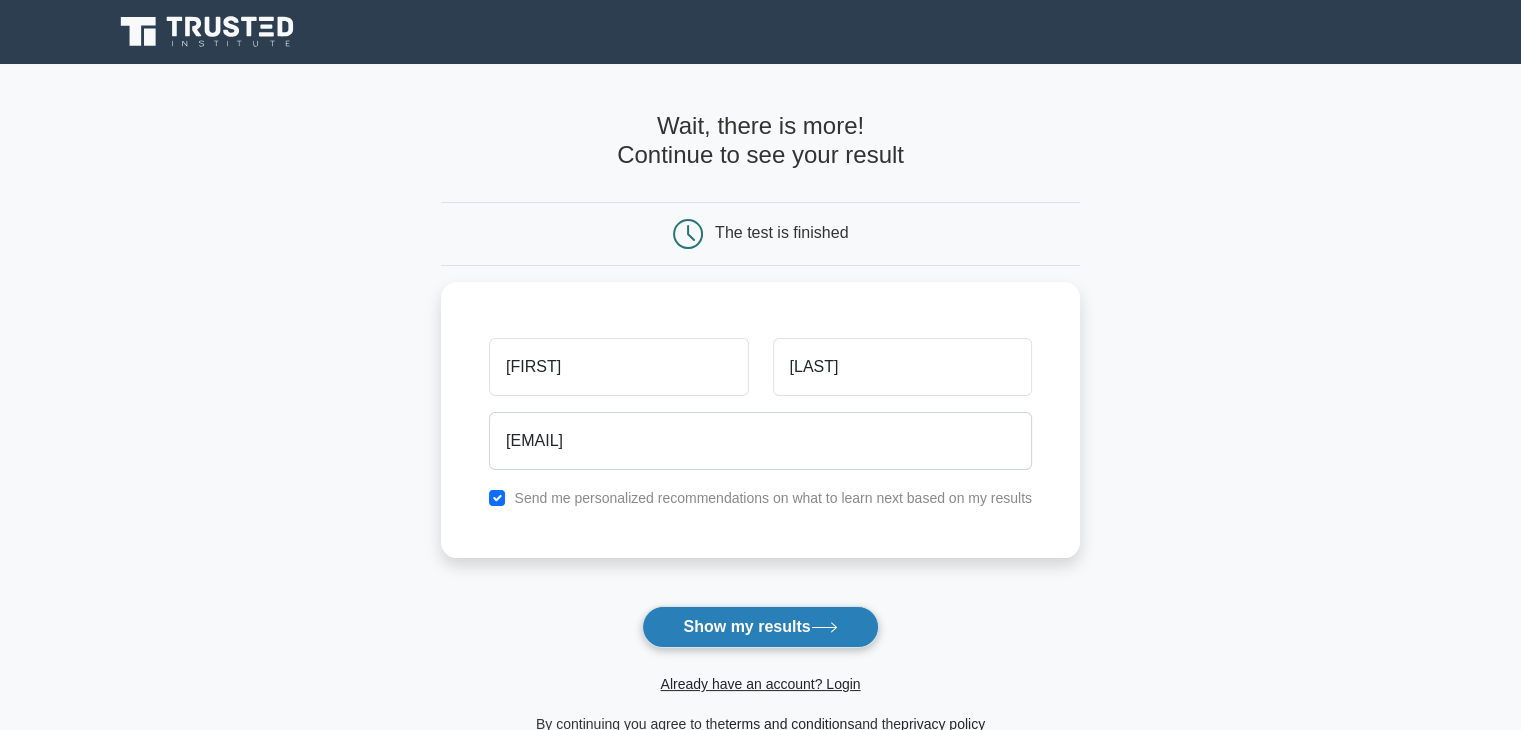 click on "Show my results" at bounding box center (760, 627) 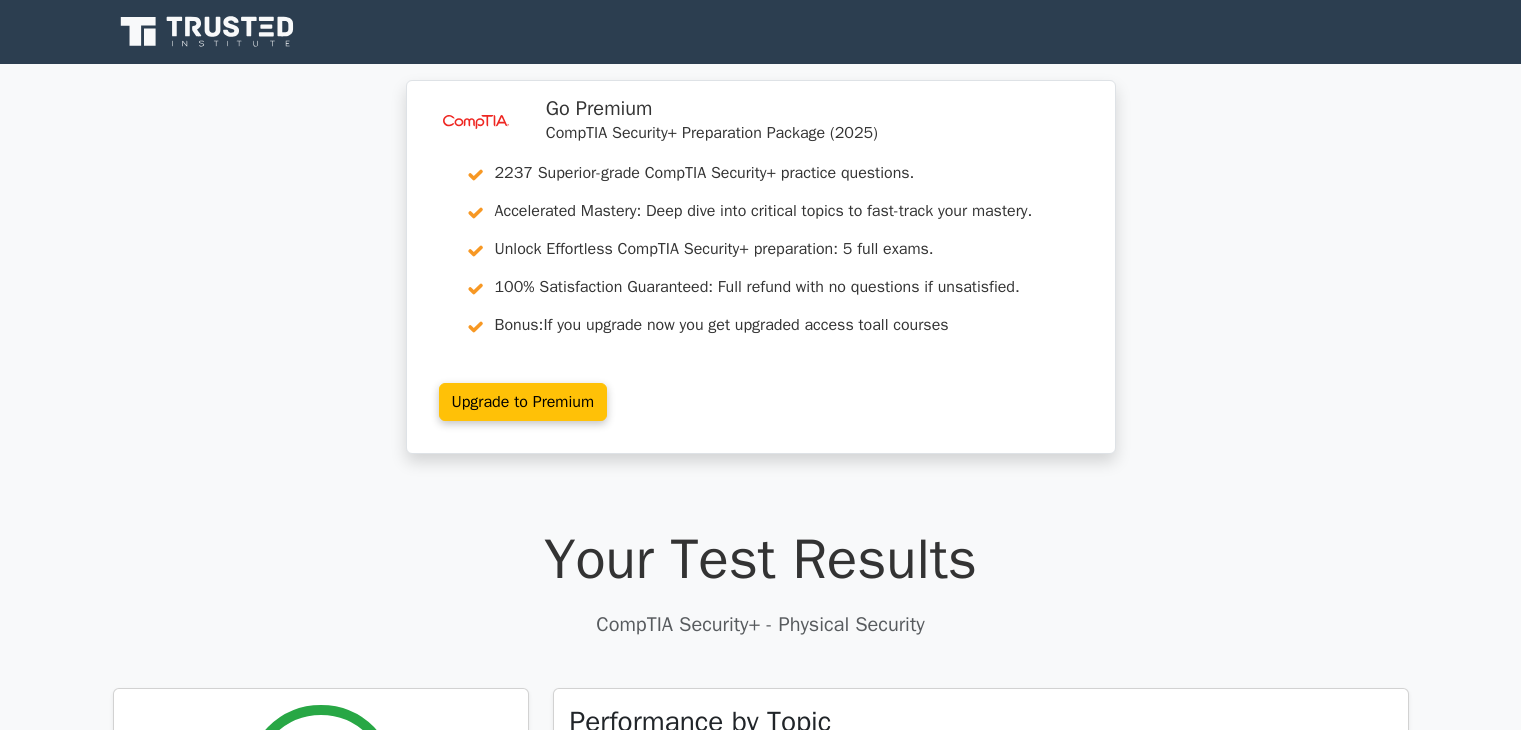 scroll, scrollTop: 0, scrollLeft: 0, axis: both 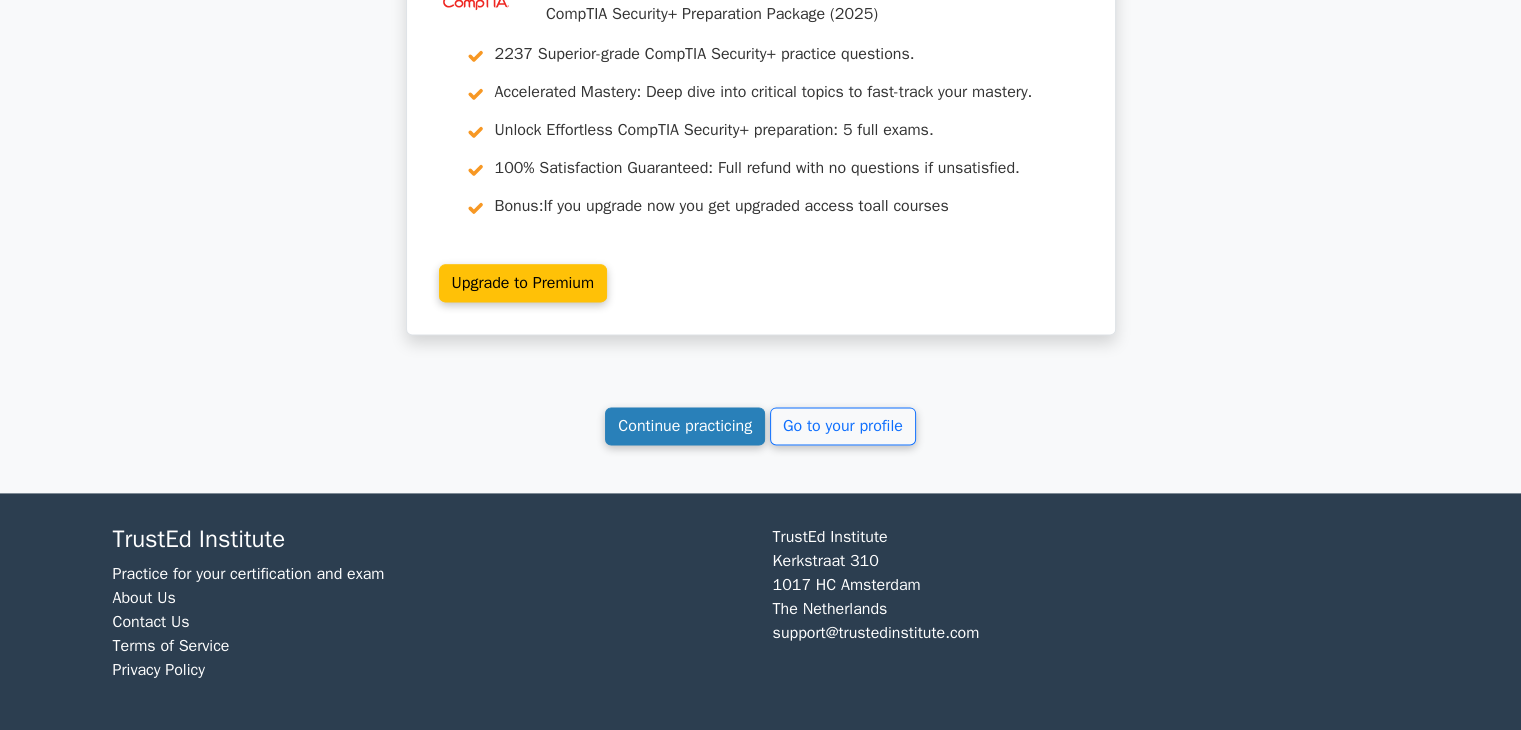 click on "Continue practicing" at bounding box center [685, 426] 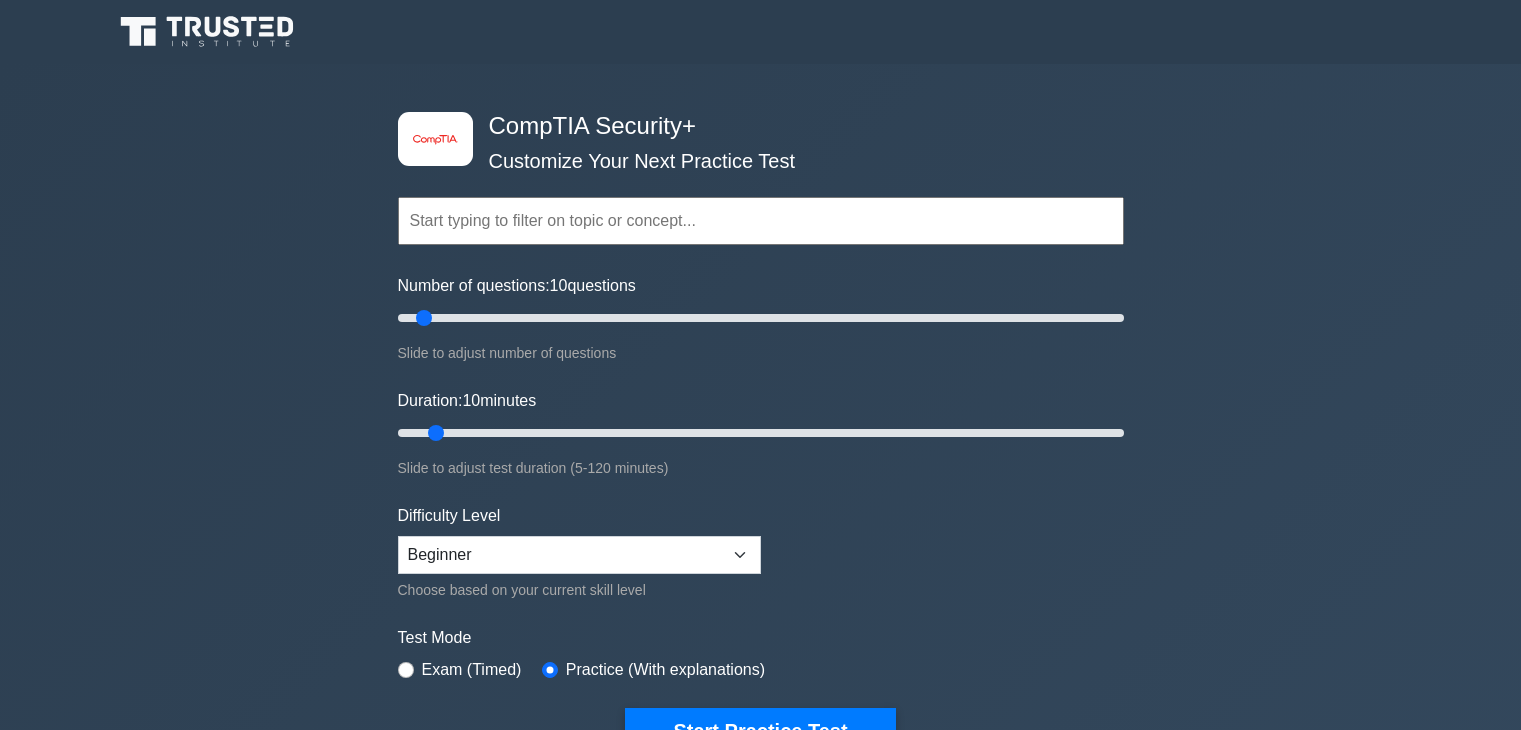 scroll, scrollTop: 0, scrollLeft: 0, axis: both 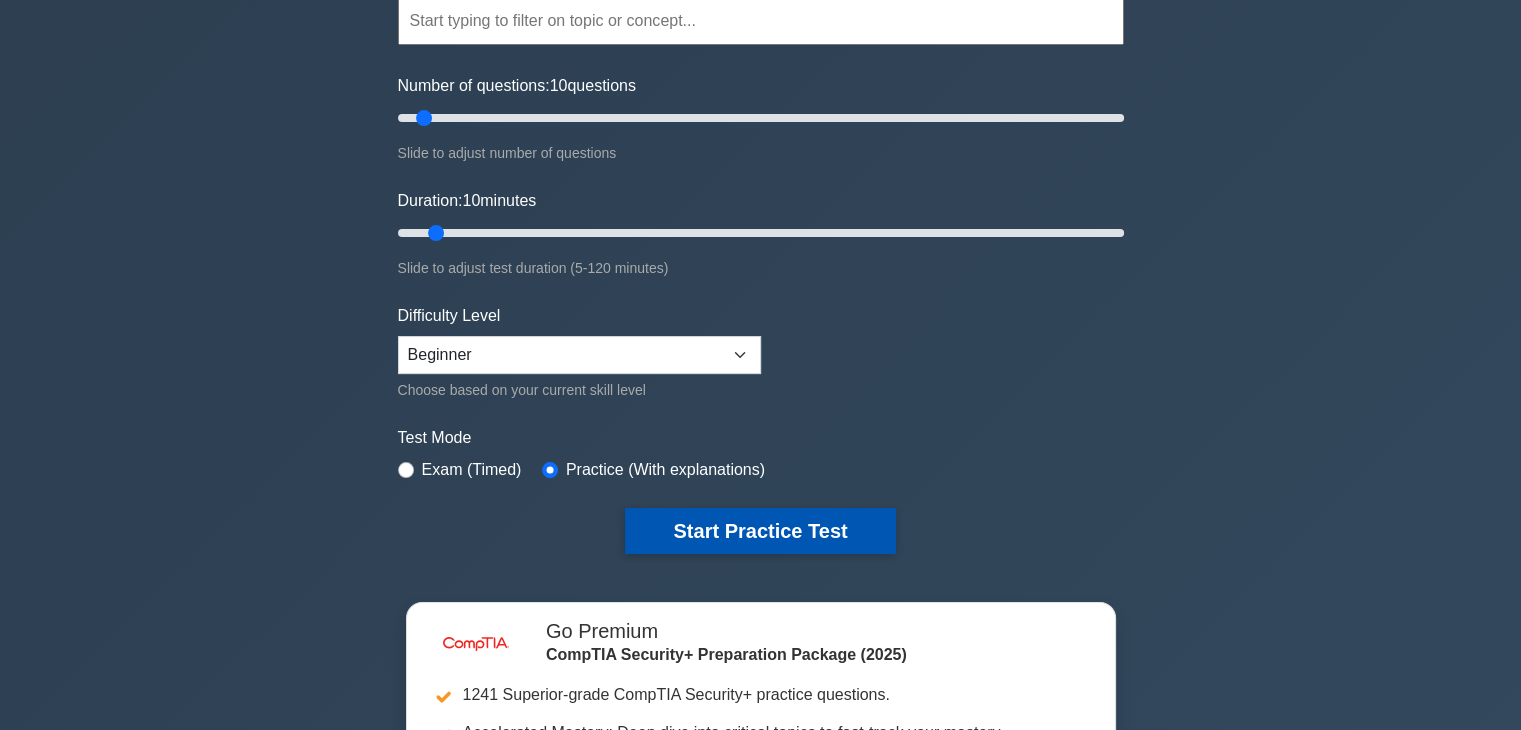 click on "Start Practice Test" at bounding box center [760, 531] 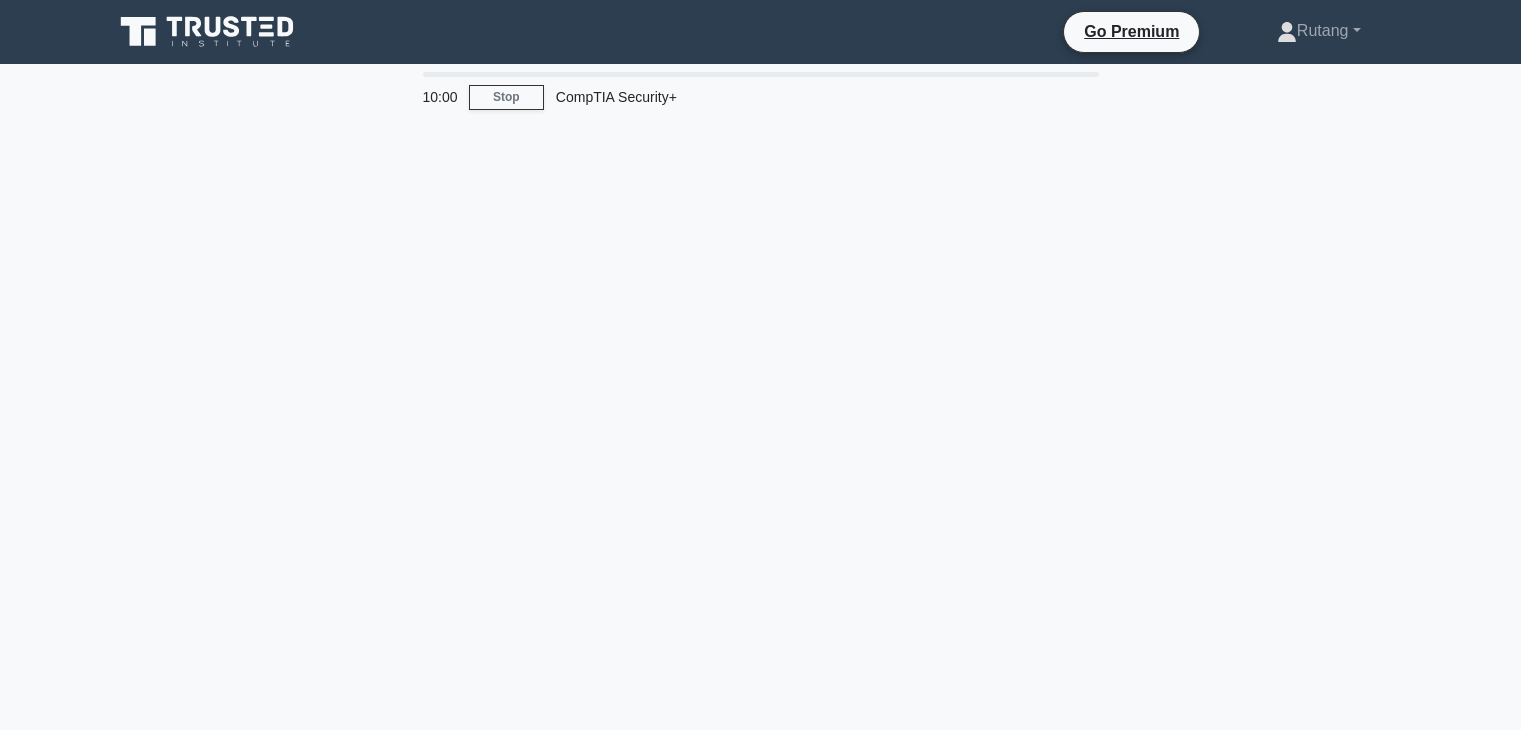 scroll, scrollTop: 0, scrollLeft: 0, axis: both 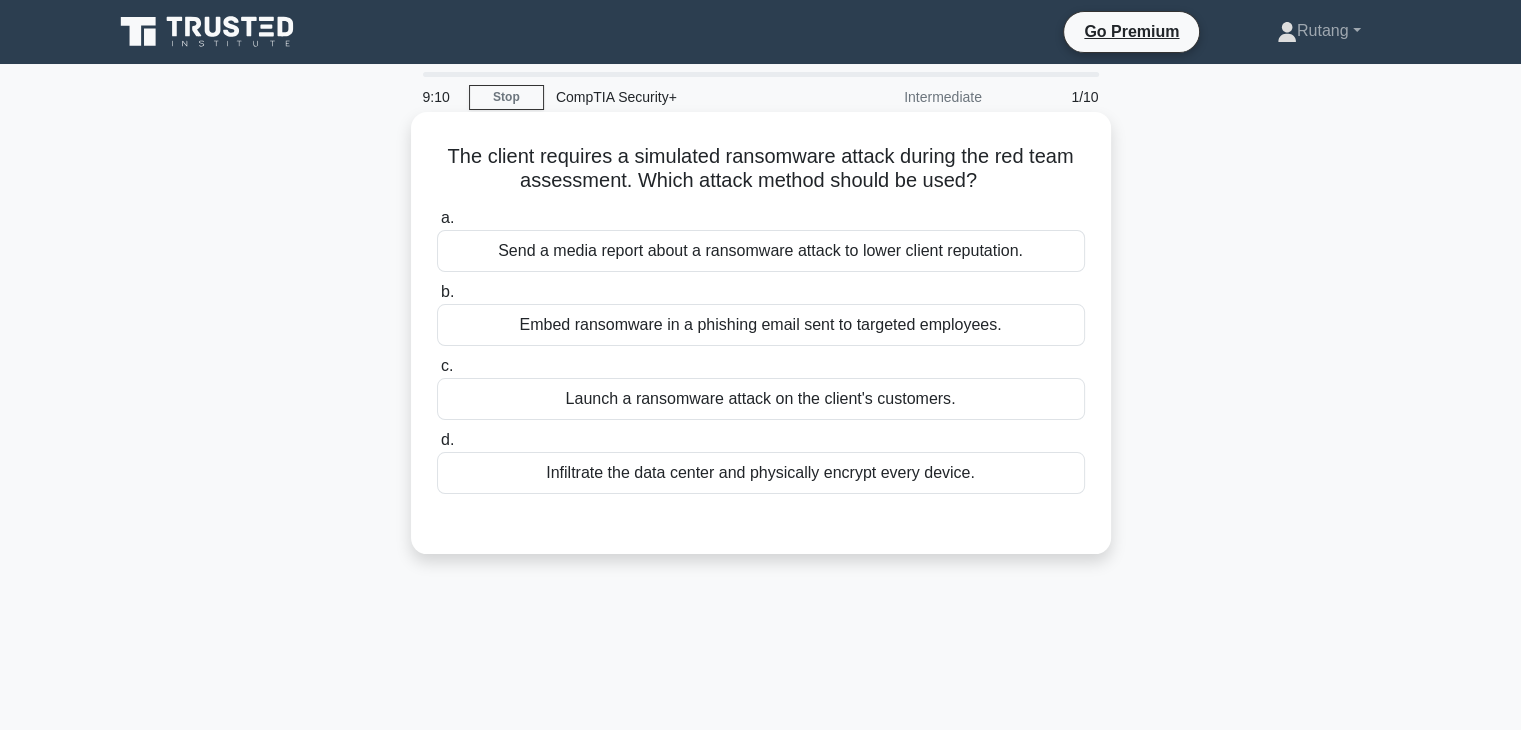 click on "Embed ransomware in a phishing email sent to targeted employees." at bounding box center (761, 325) 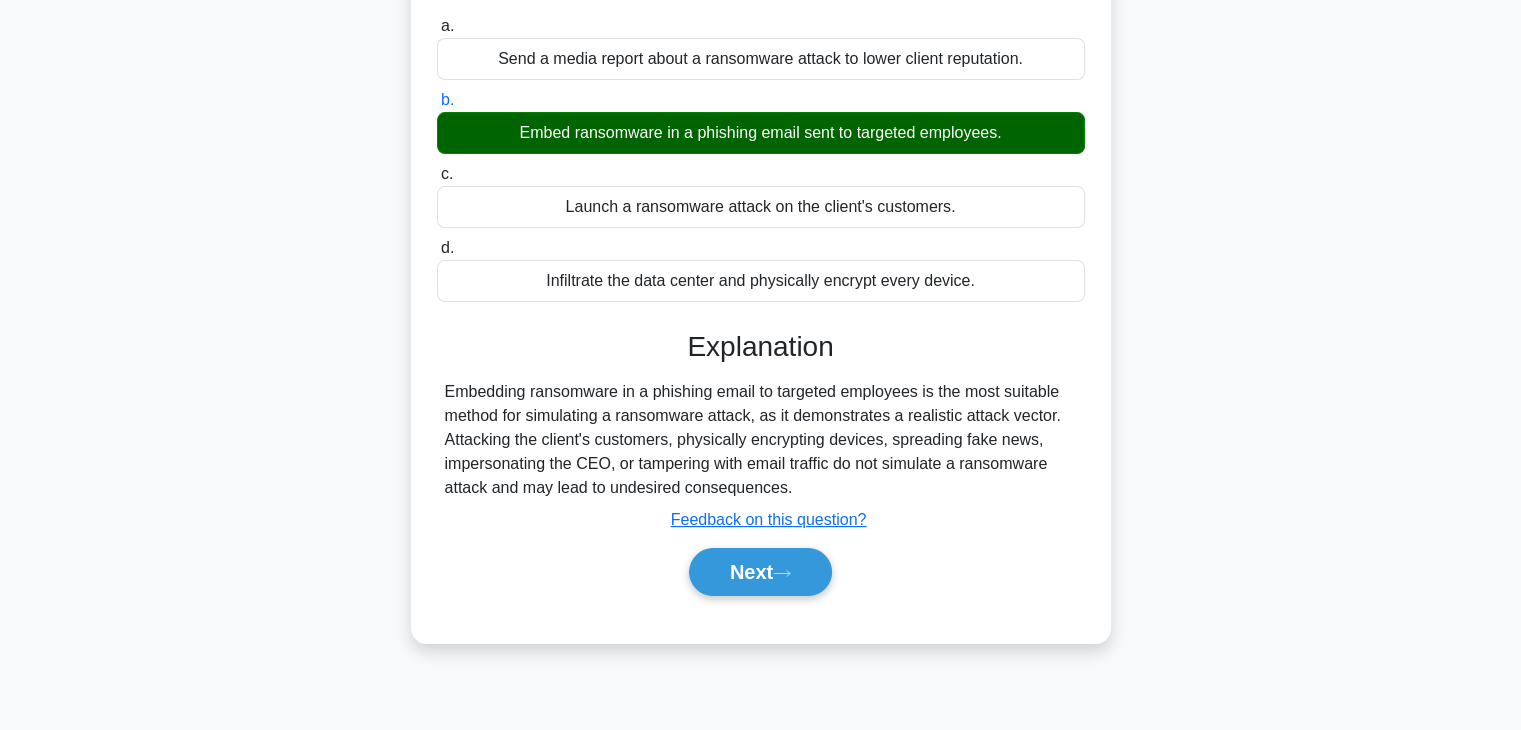 scroll, scrollTop: 200, scrollLeft: 0, axis: vertical 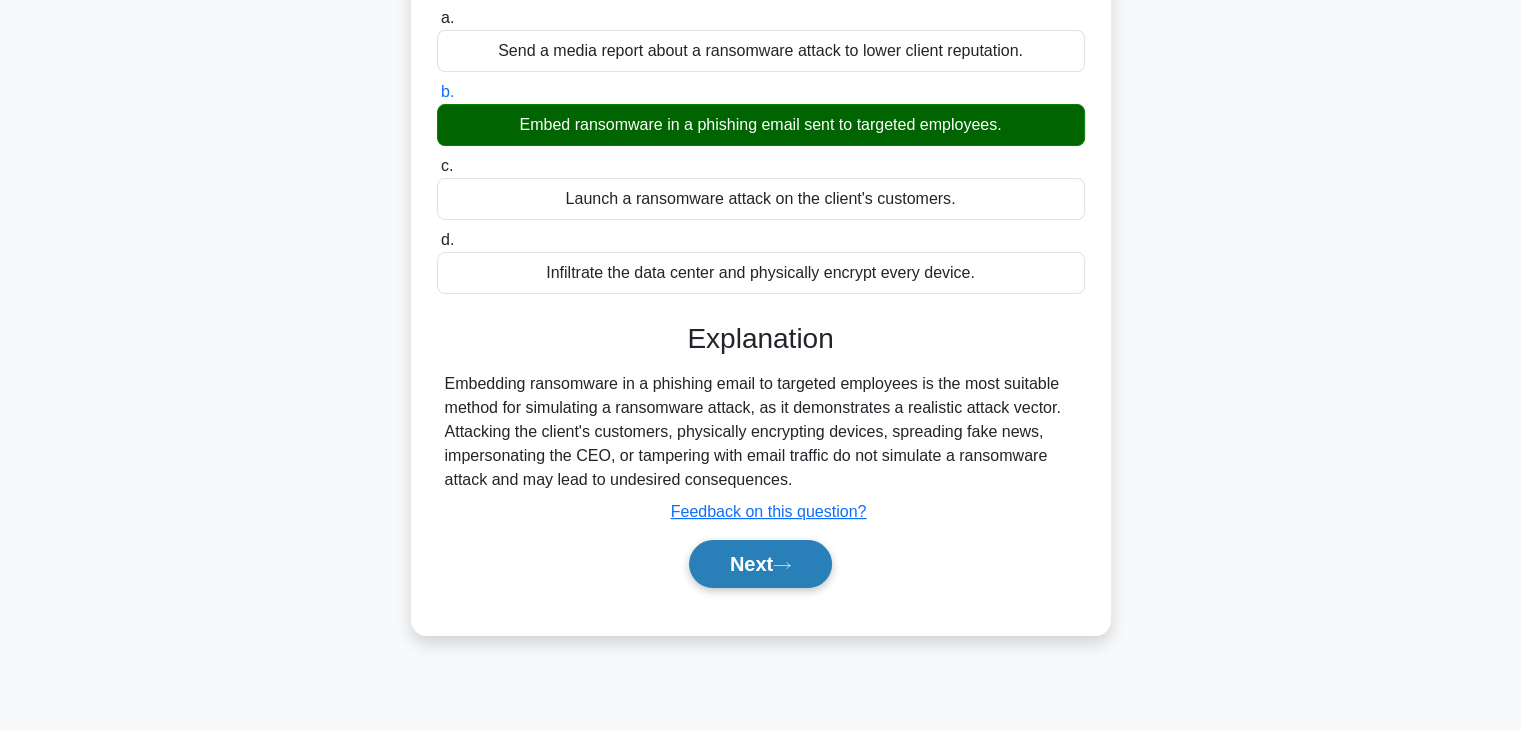 click on "Next" at bounding box center [760, 564] 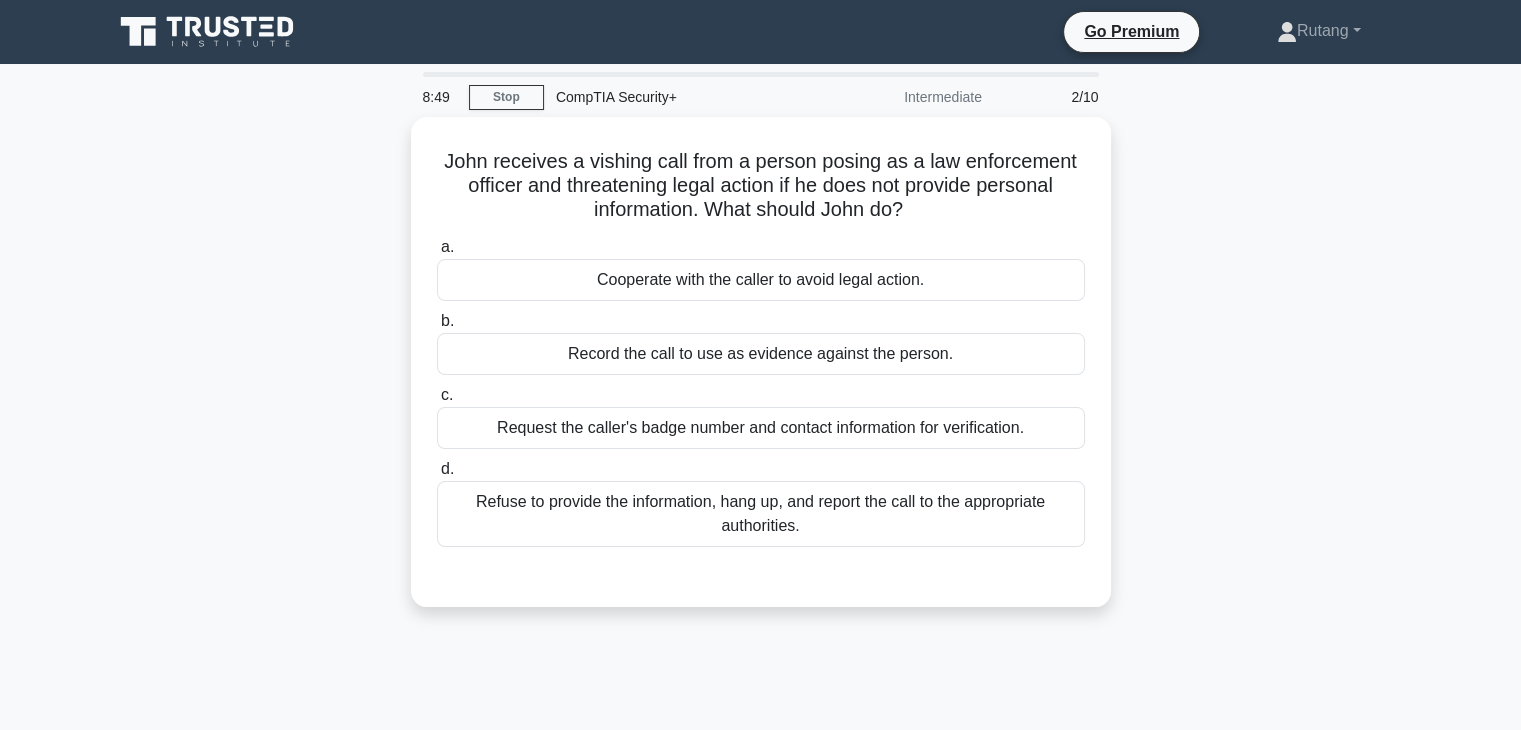 scroll, scrollTop: 0, scrollLeft: 0, axis: both 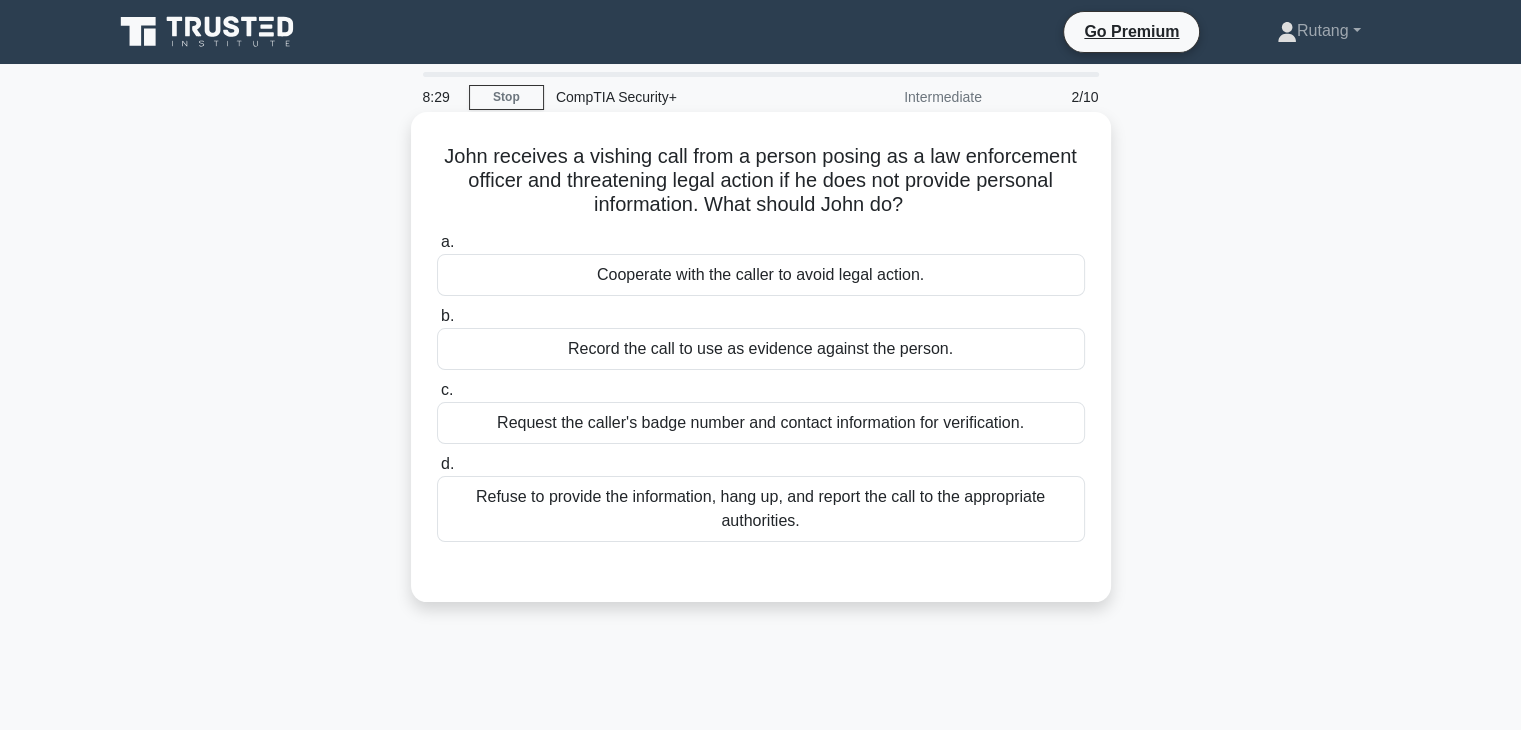 click on "Refuse to provide the information, hang up, and report the call to the appropriate authorities." at bounding box center (761, 509) 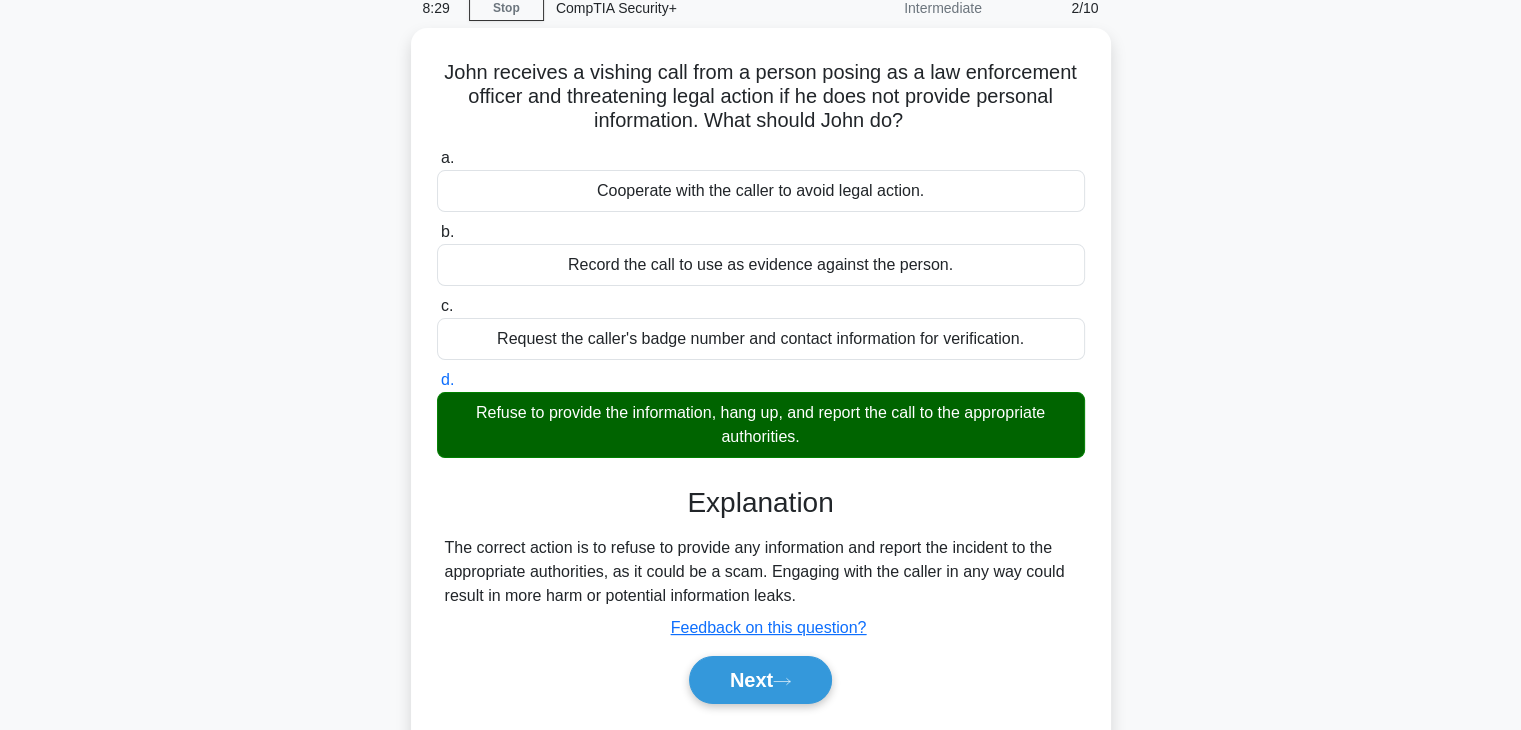 scroll, scrollTop: 351, scrollLeft: 0, axis: vertical 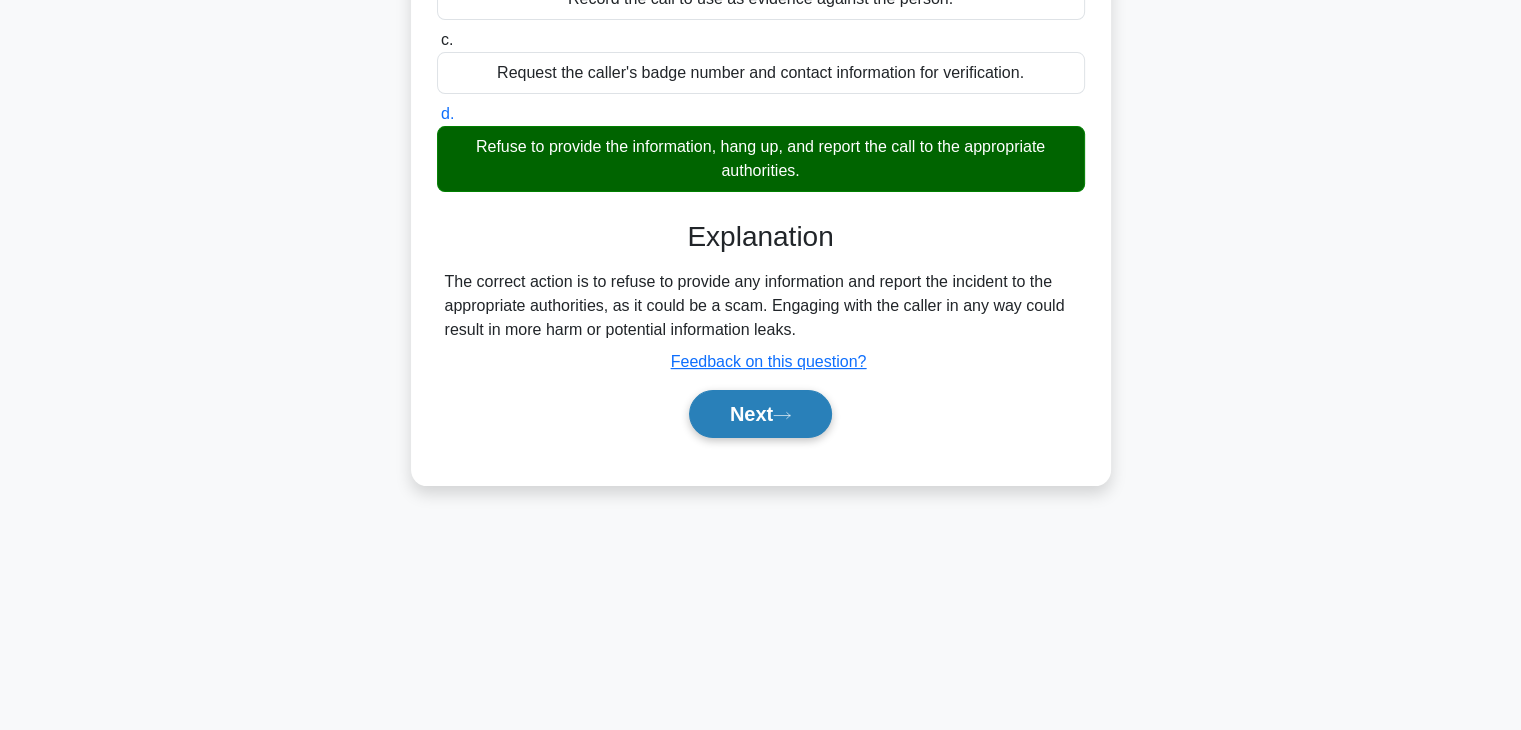 click on "Next" at bounding box center (760, 414) 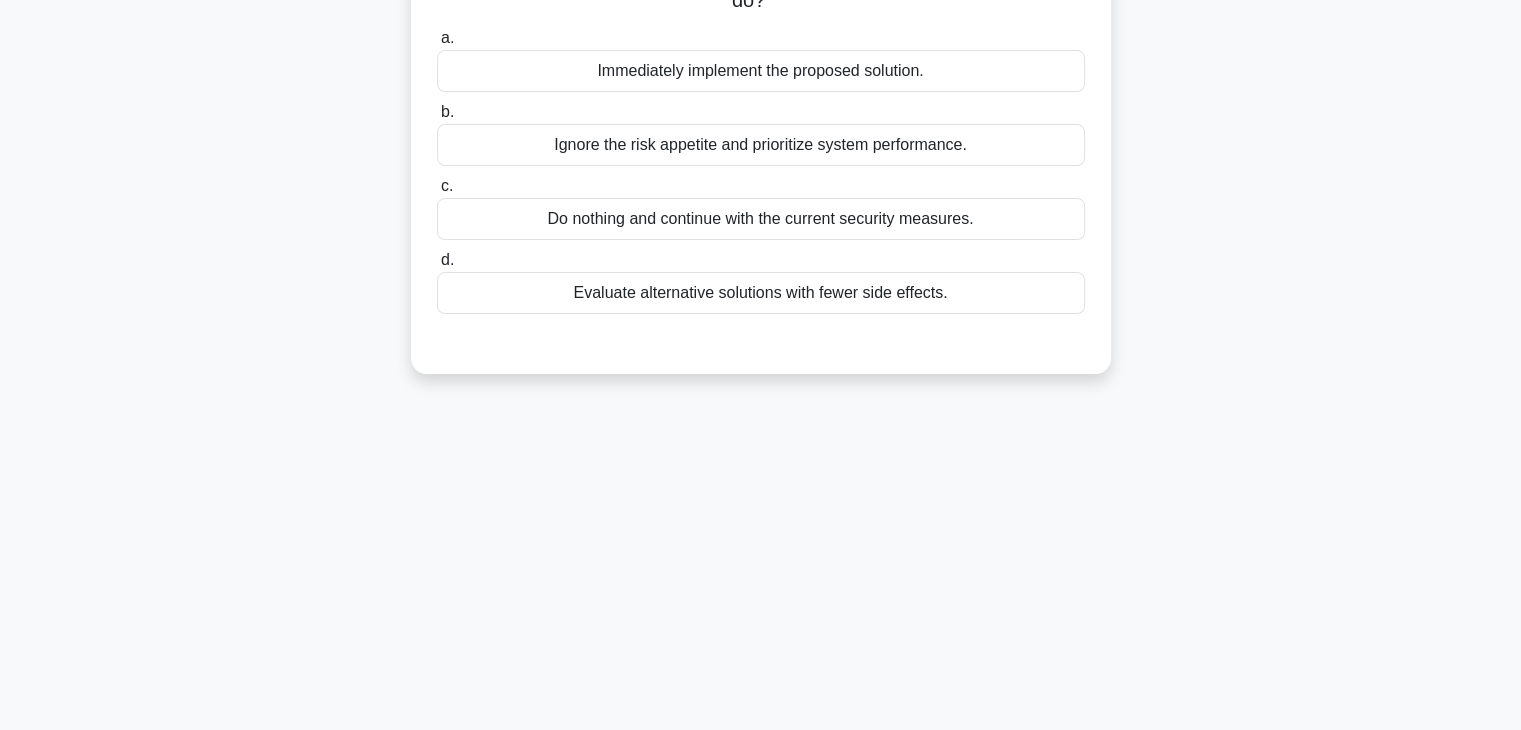 scroll, scrollTop: 0, scrollLeft: 0, axis: both 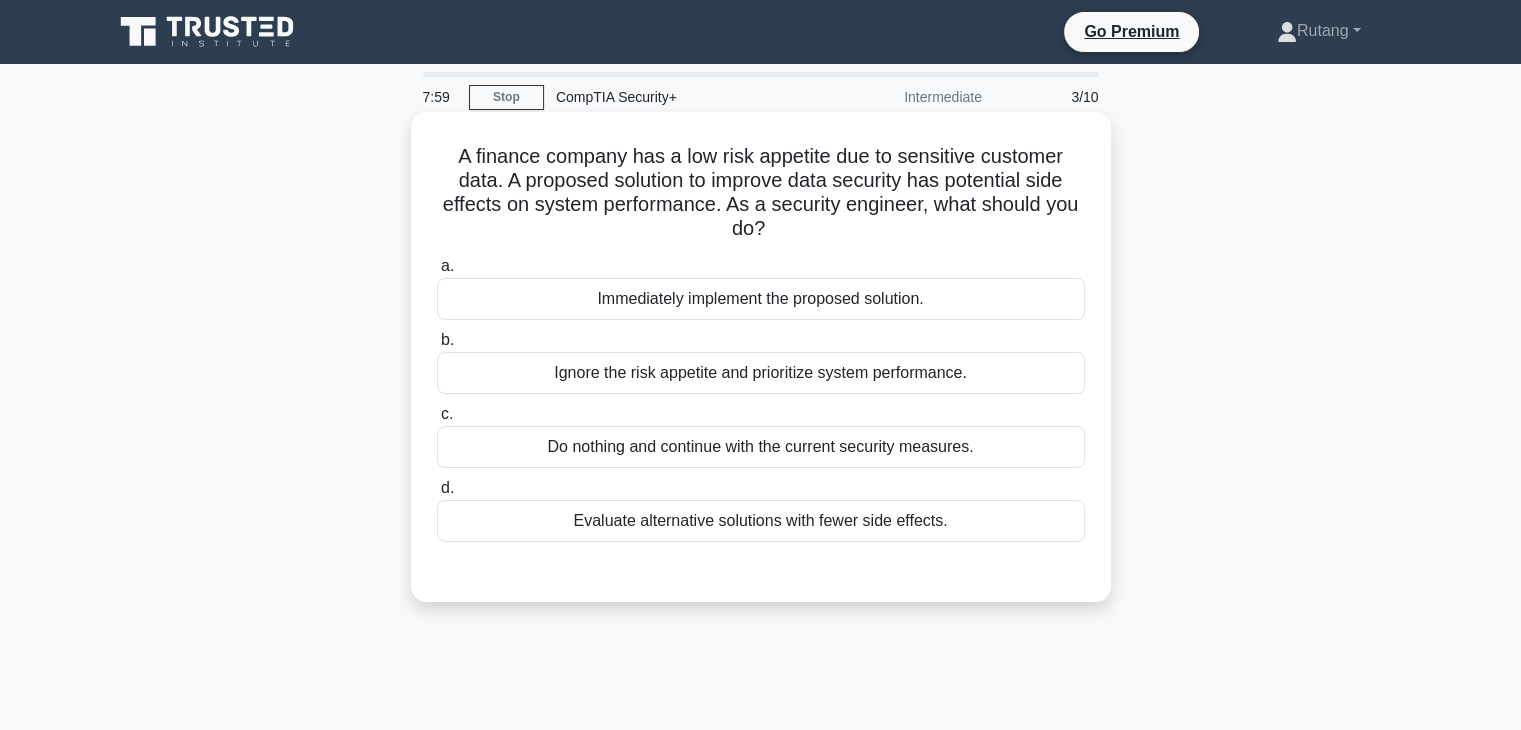 click on "Immediately implement the proposed solution." at bounding box center [761, 299] 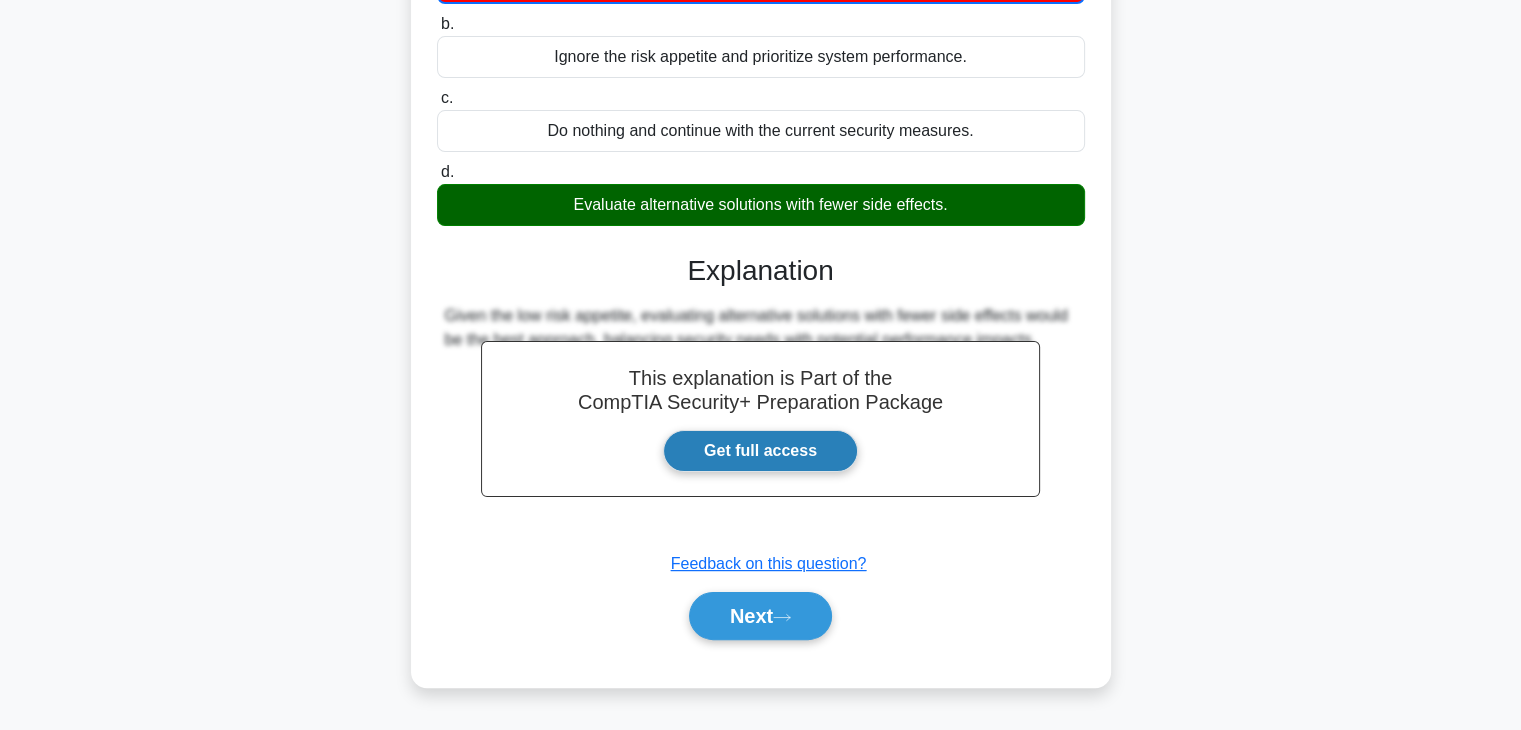 scroll, scrollTop: 351, scrollLeft: 0, axis: vertical 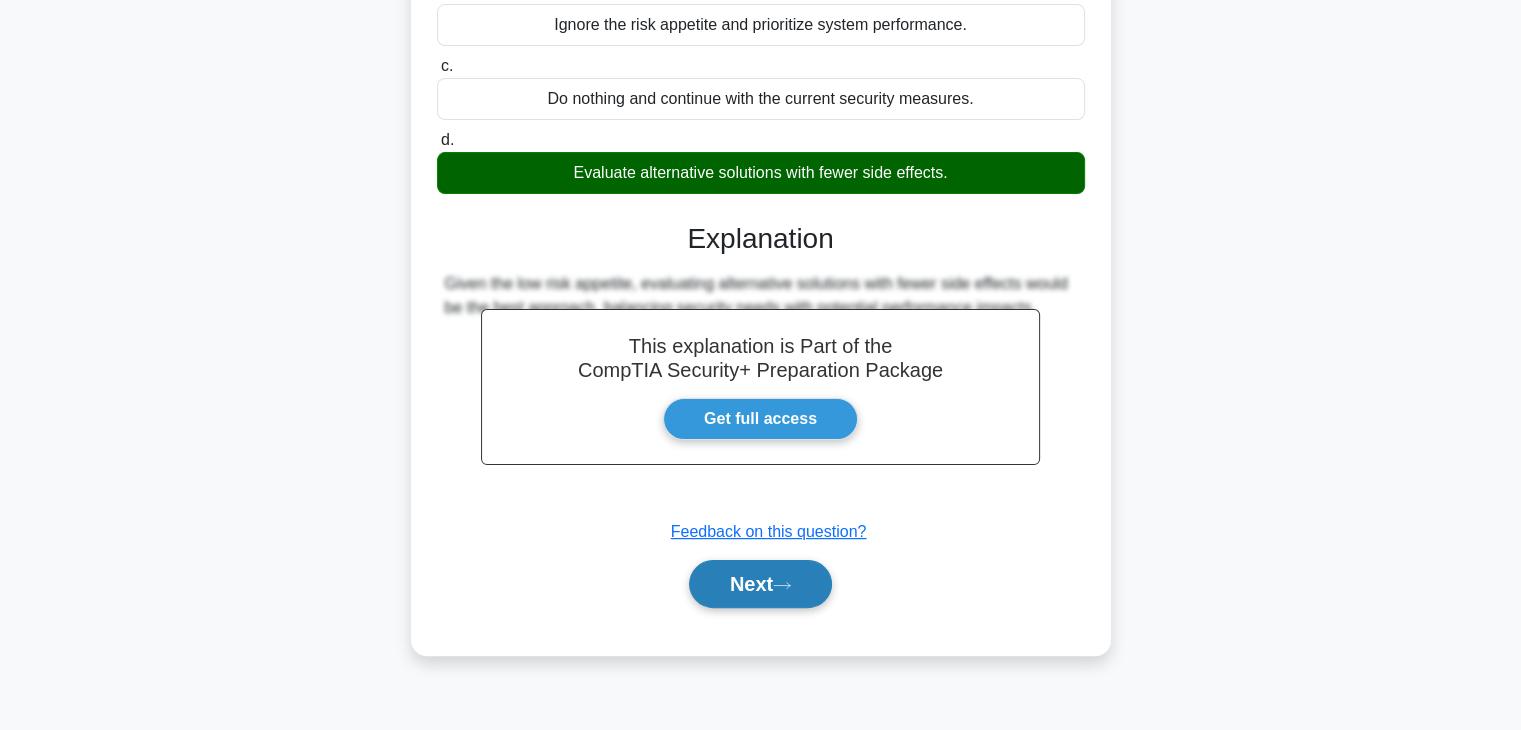 click on "Next" at bounding box center (760, 584) 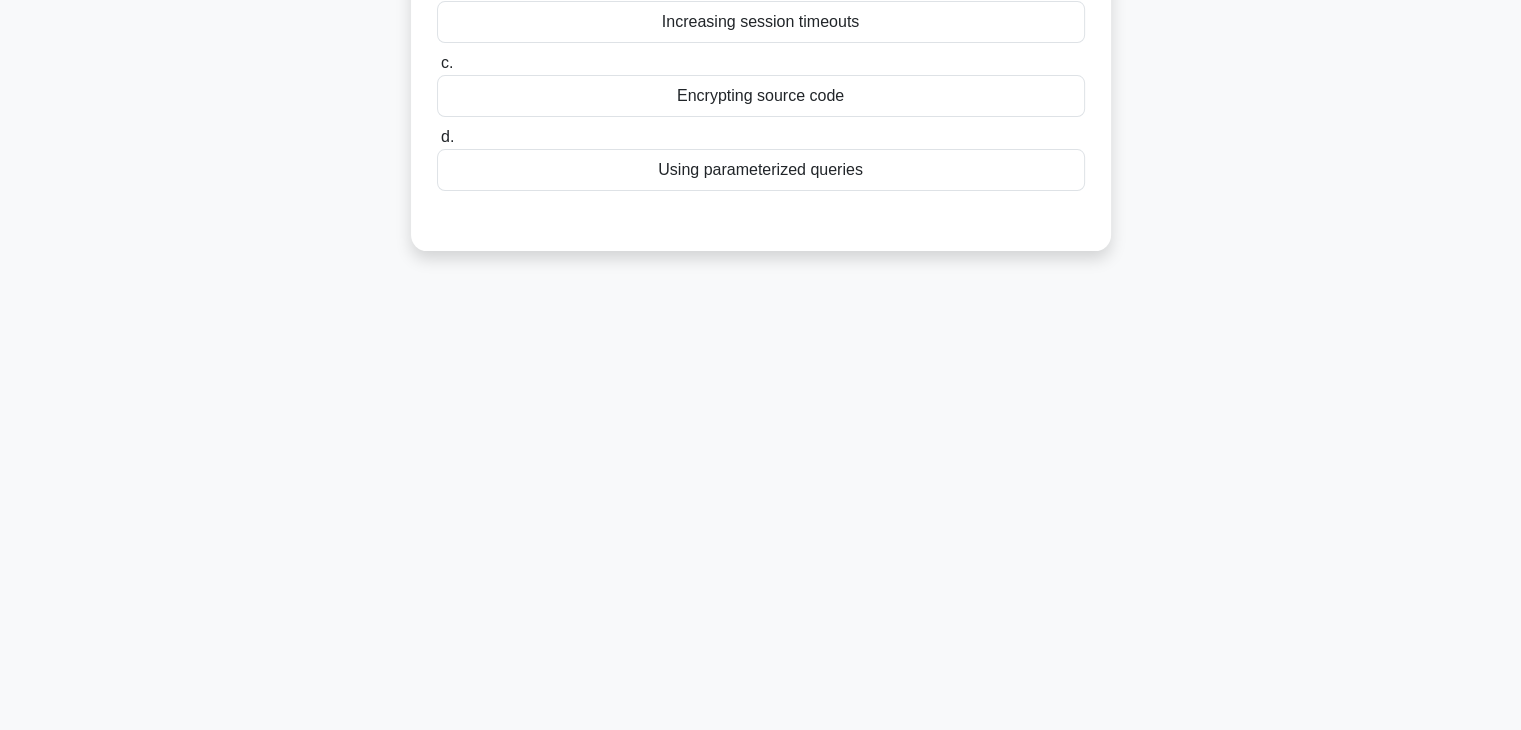 scroll, scrollTop: 0, scrollLeft: 0, axis: both 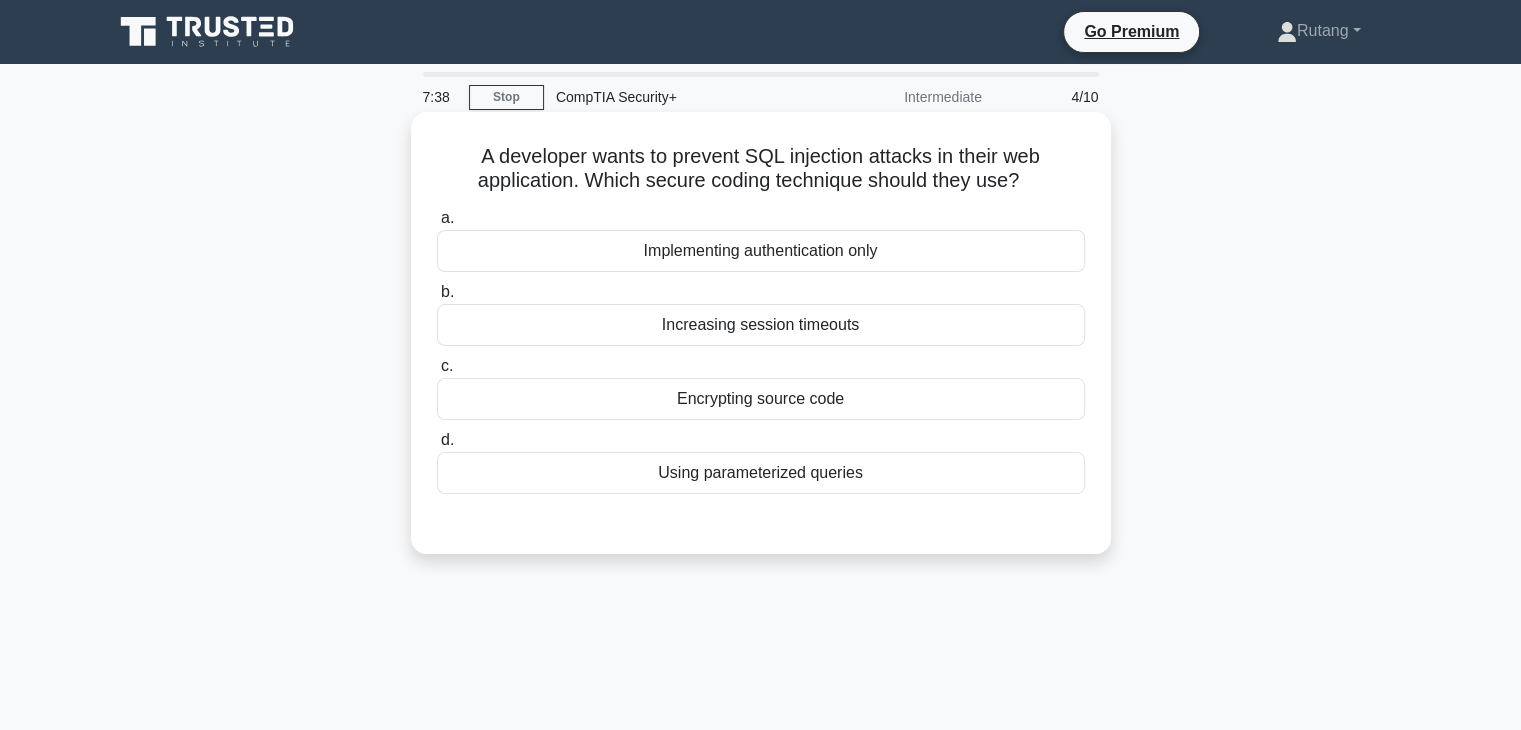 click on "Using parameterized queries" at bounding box center (761, 473) 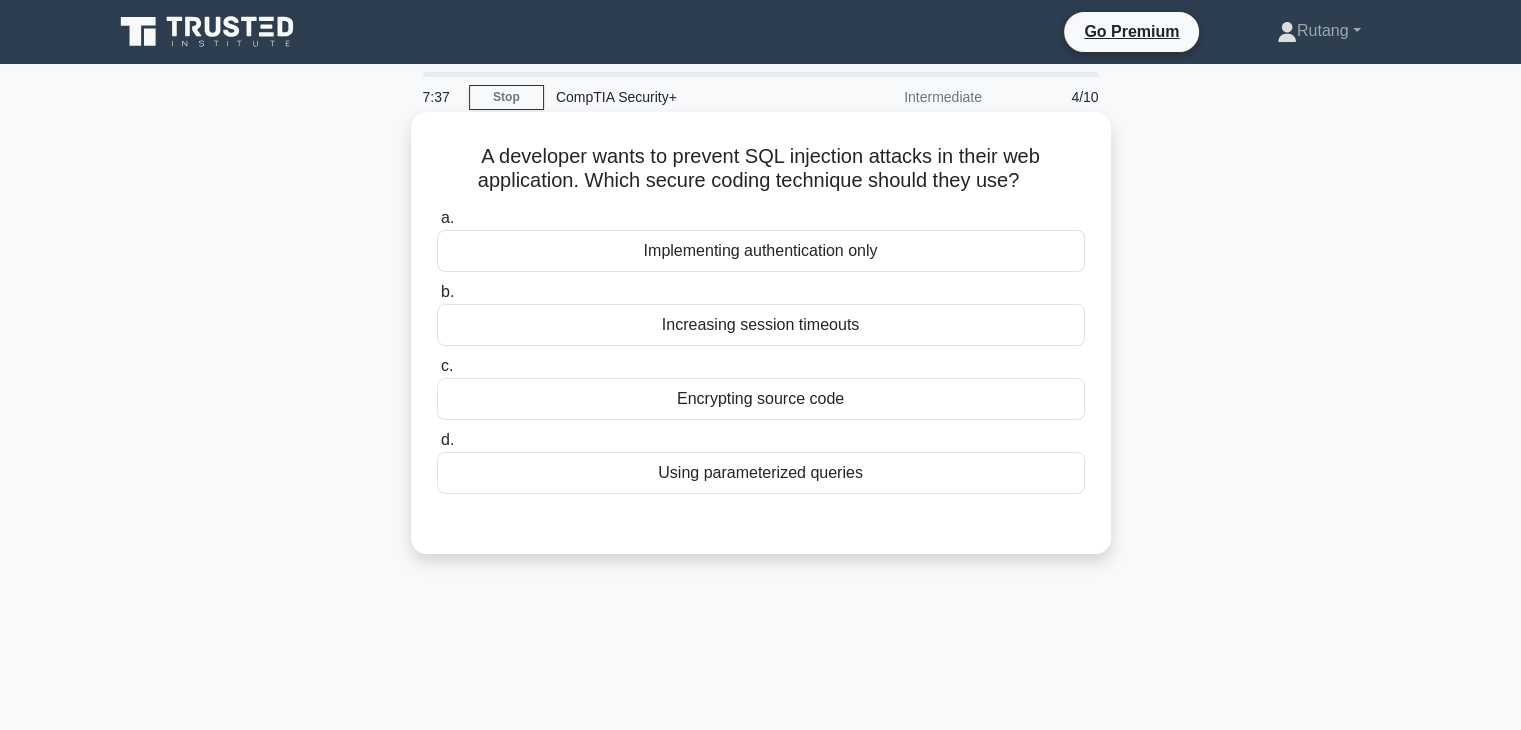 click on "Using parameterized queries" at bounding box center [761, 473] 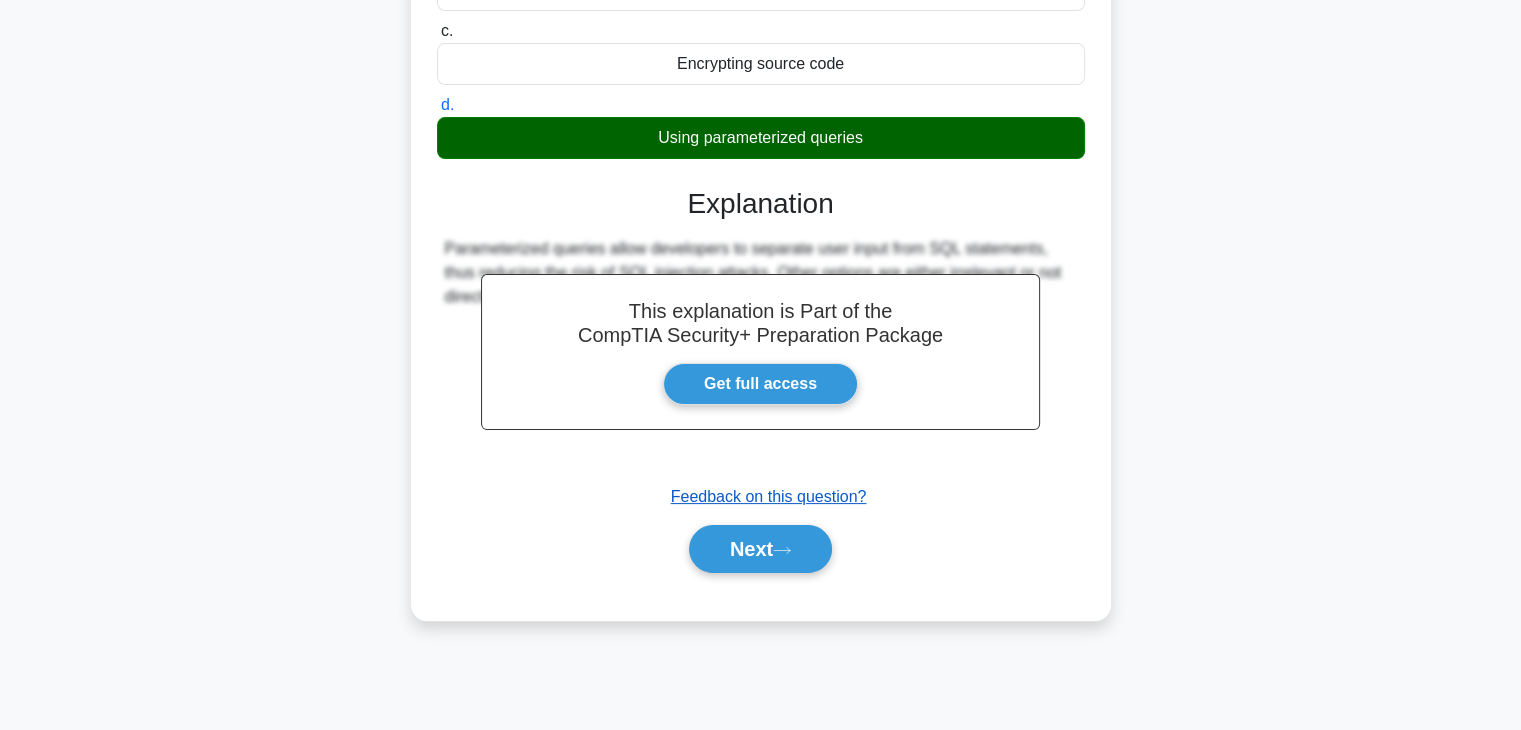scroll, scrollTop: 351, scrollLeft: 0, axis: vertical 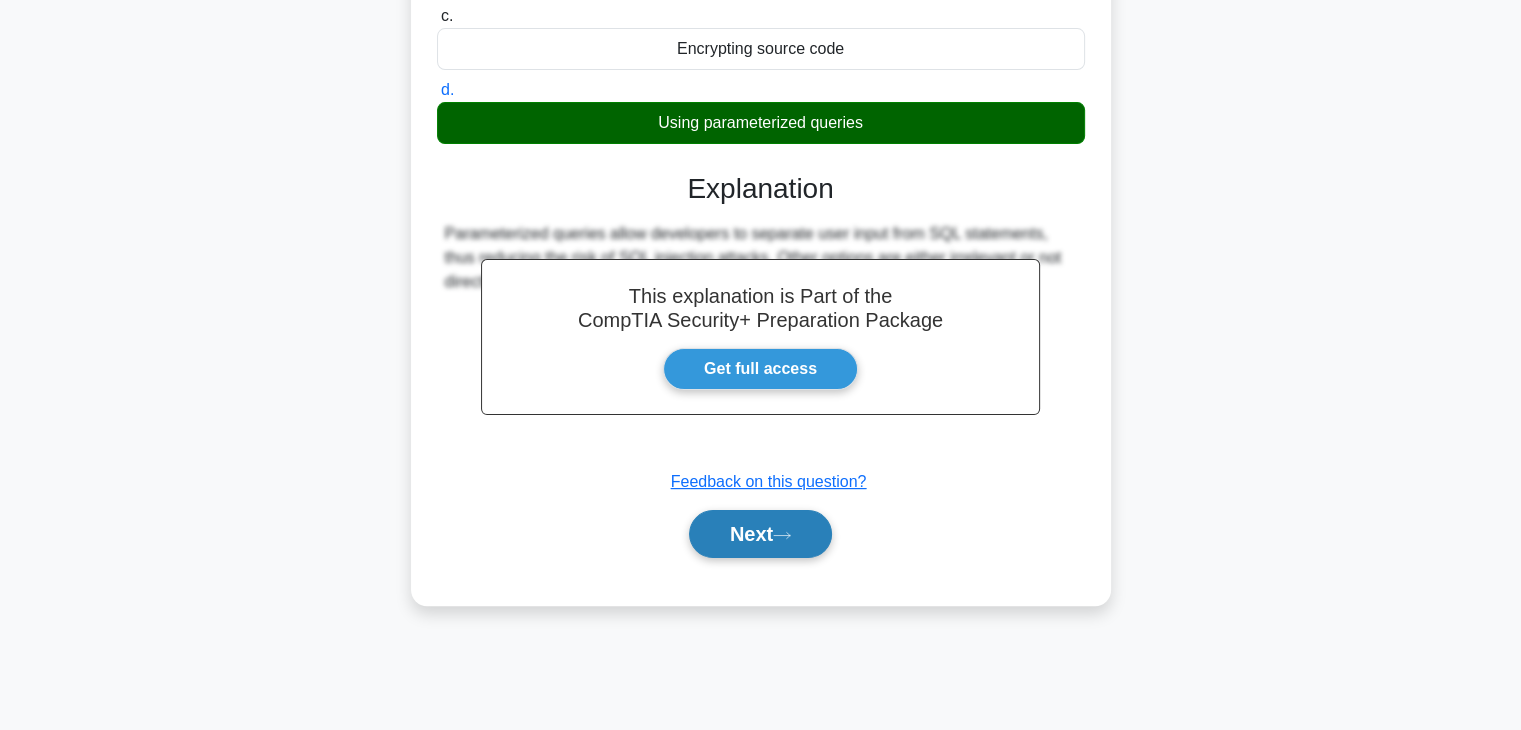 click on "Next" at bounding box center (760, 534) 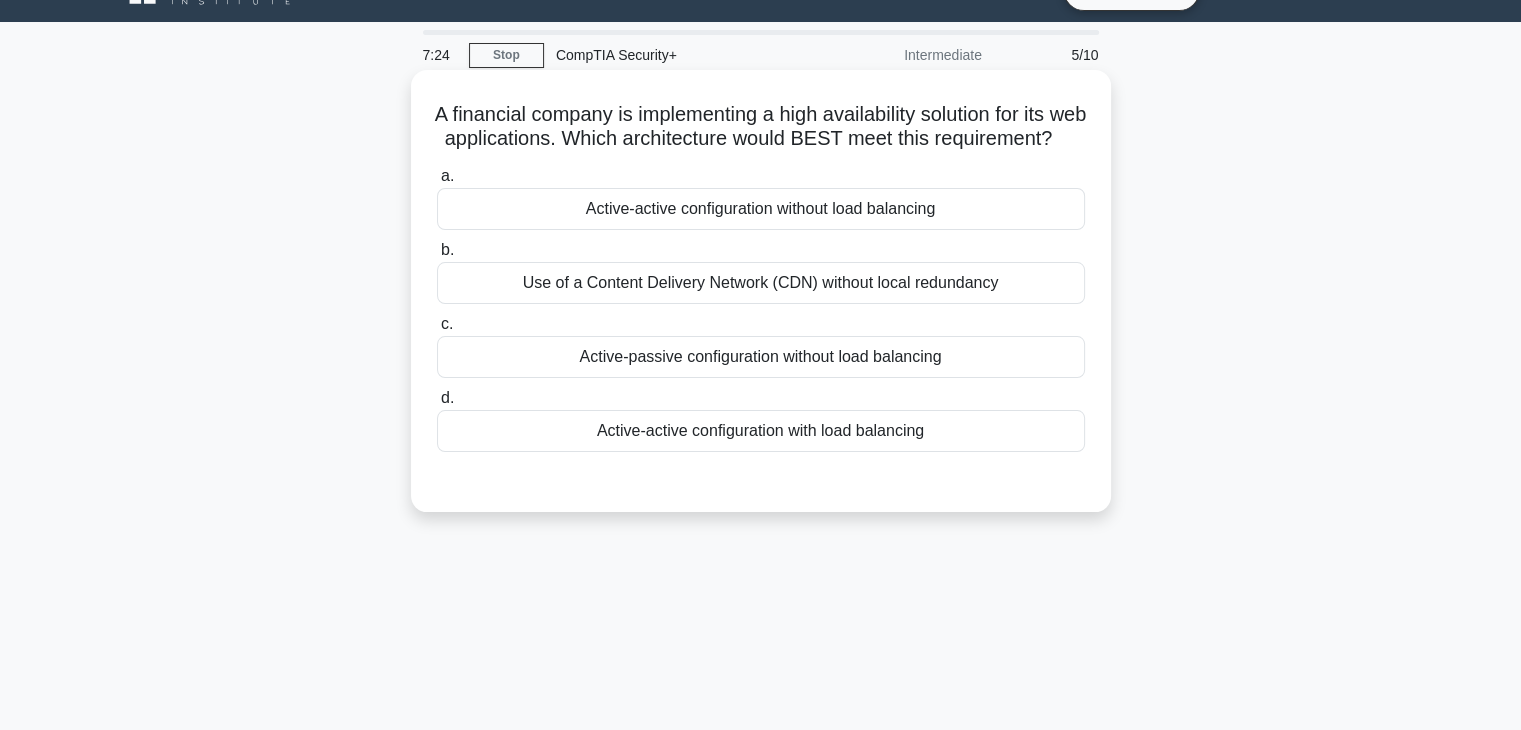 scroll, scrollTop: 100, scrollLeft: 0, axis: vertical 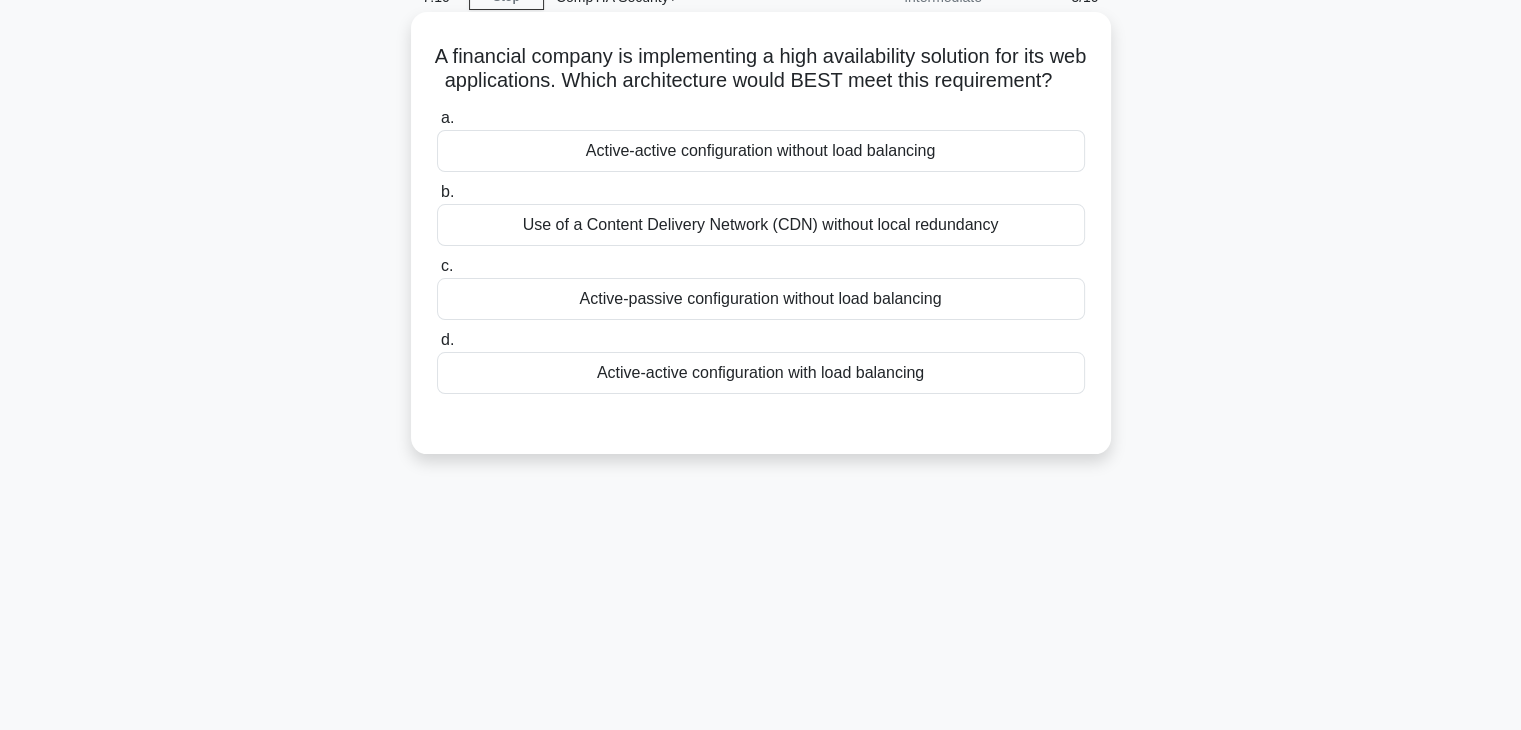 click on "Active-active configuration with load balancing" at bounding box center [761, 373] 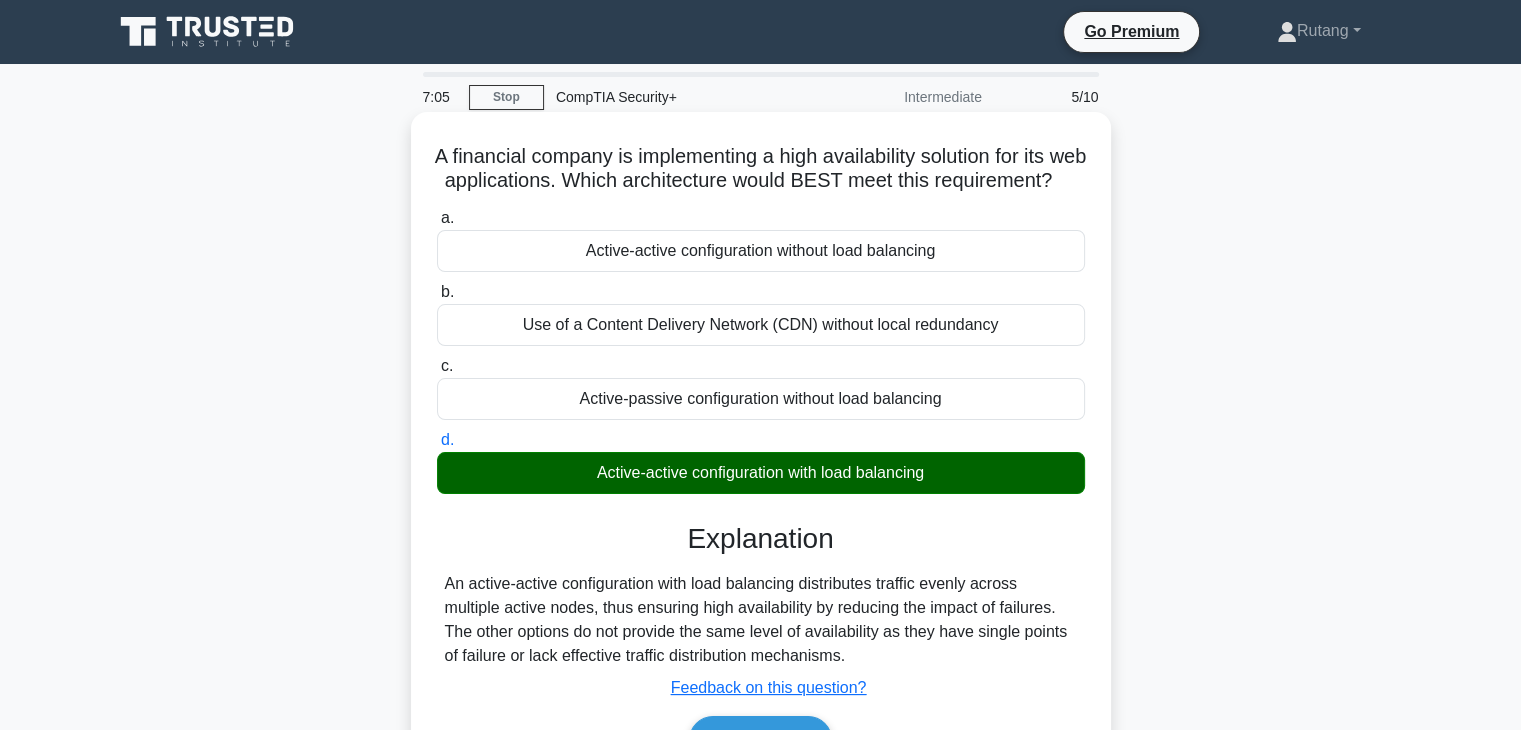 scroll, scrollTop: 351, scrollLeft: 0, axis: vertical 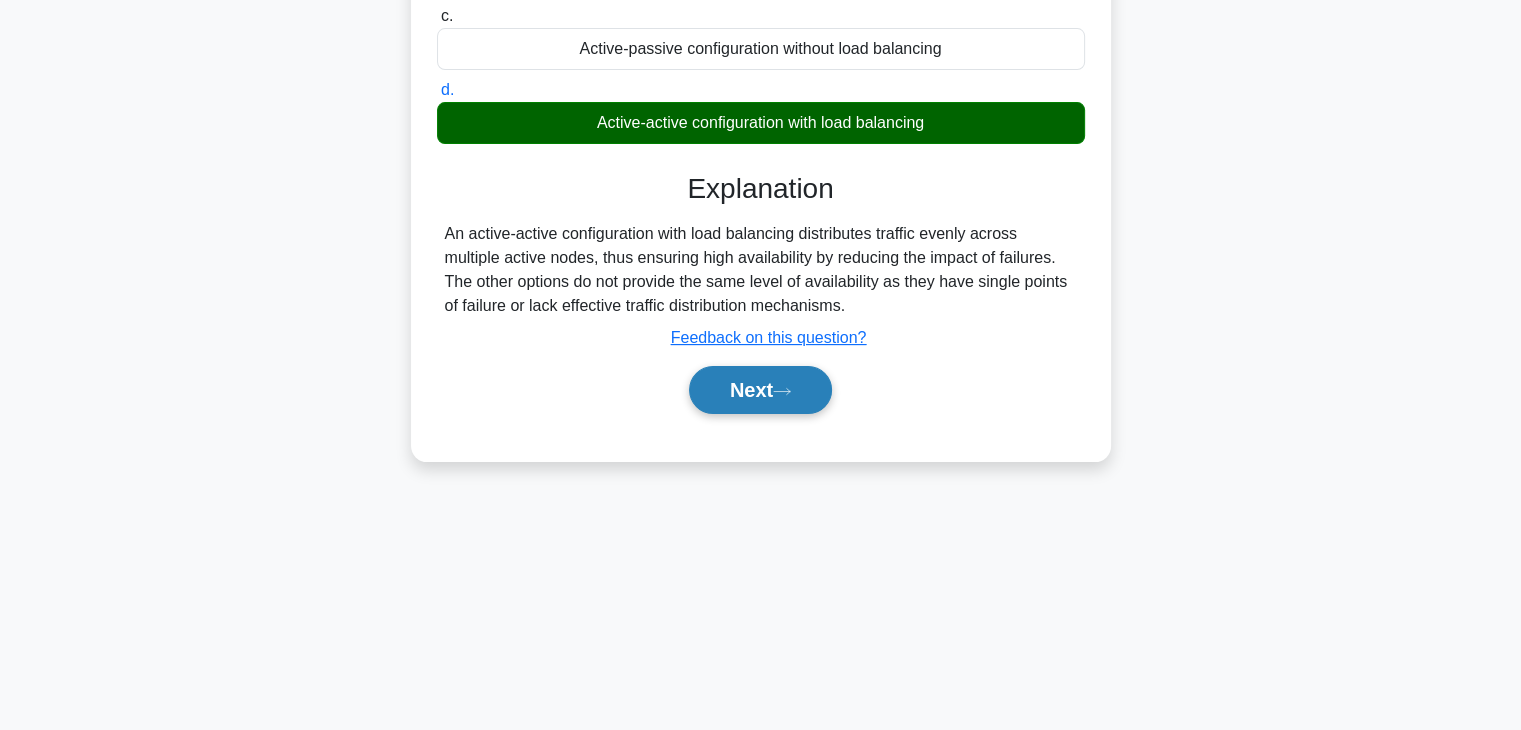 click on "Next" at bounding box center (760, 390) 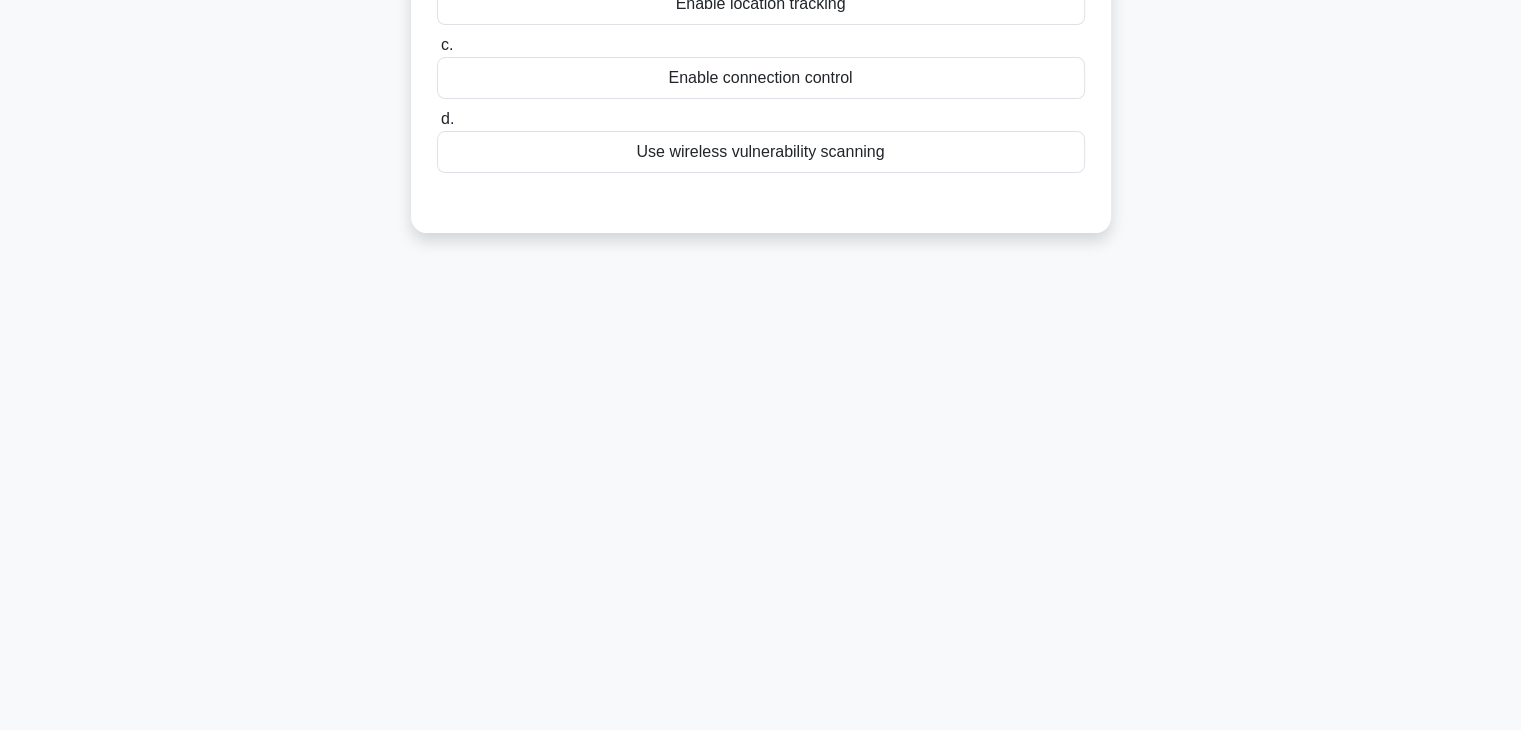 scroll, scrollTop: 0, scrollLeft: 0, axis: both 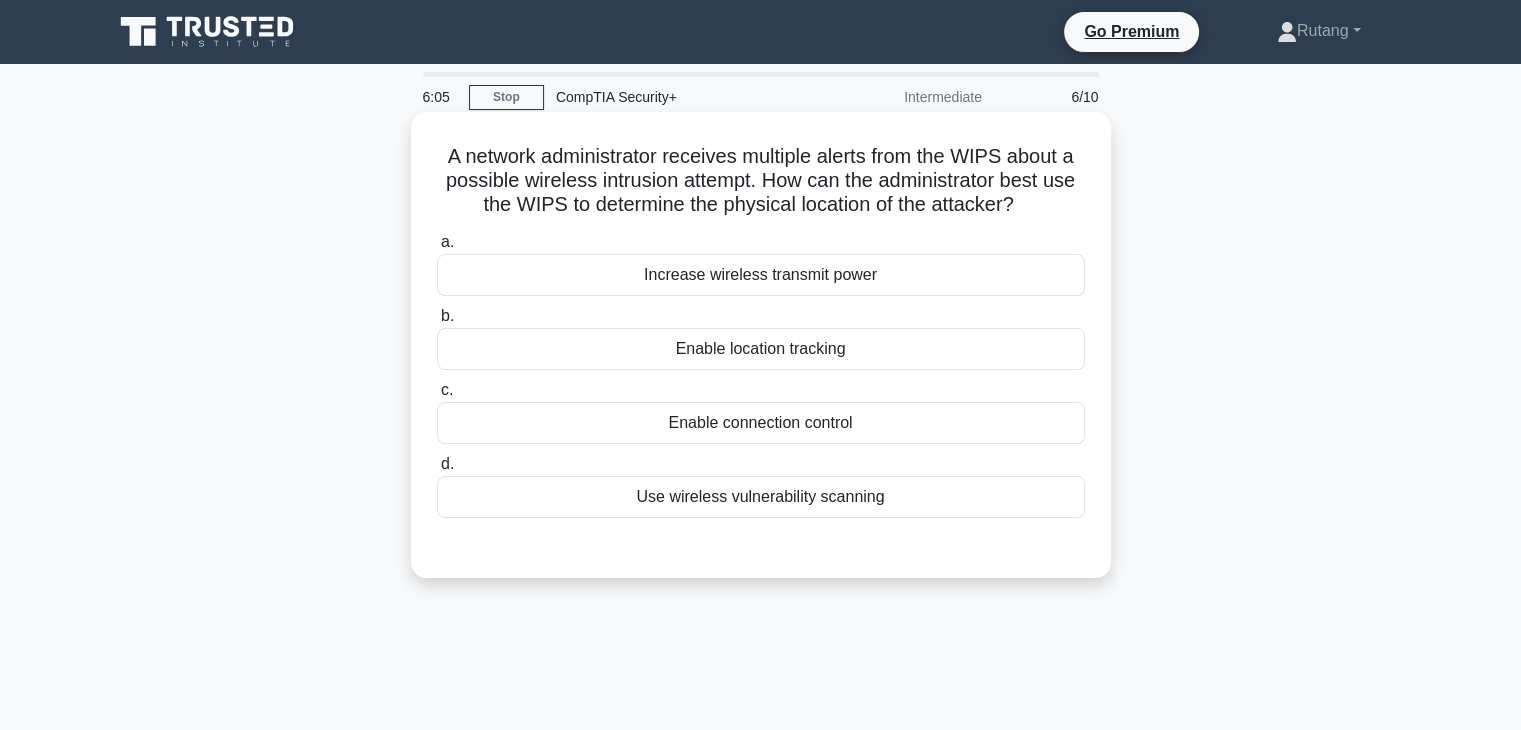 click on "Enable location tracking" at bounding box center [761, 349] 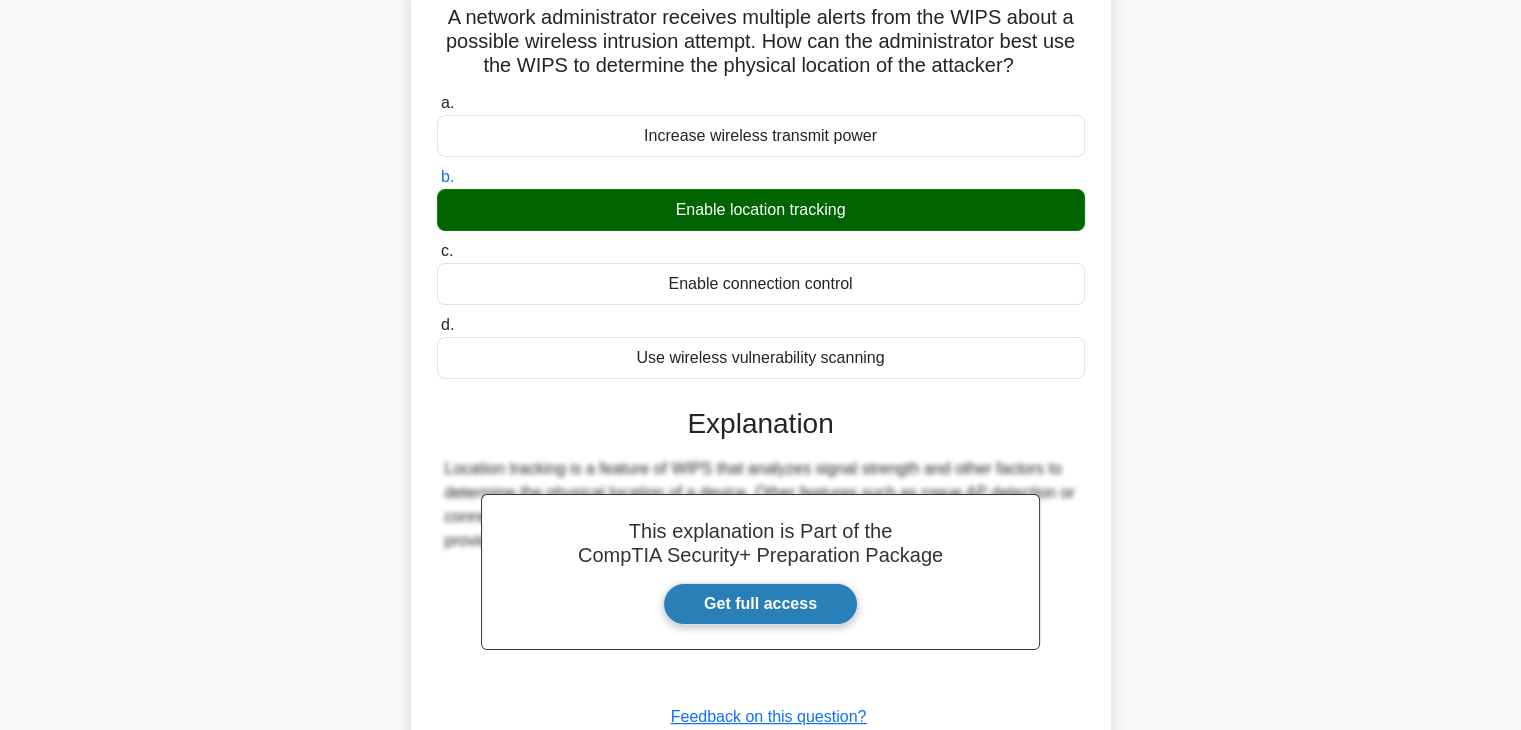 scroll, scrollTop: 351, scrollLeft: 0, axis: vertical 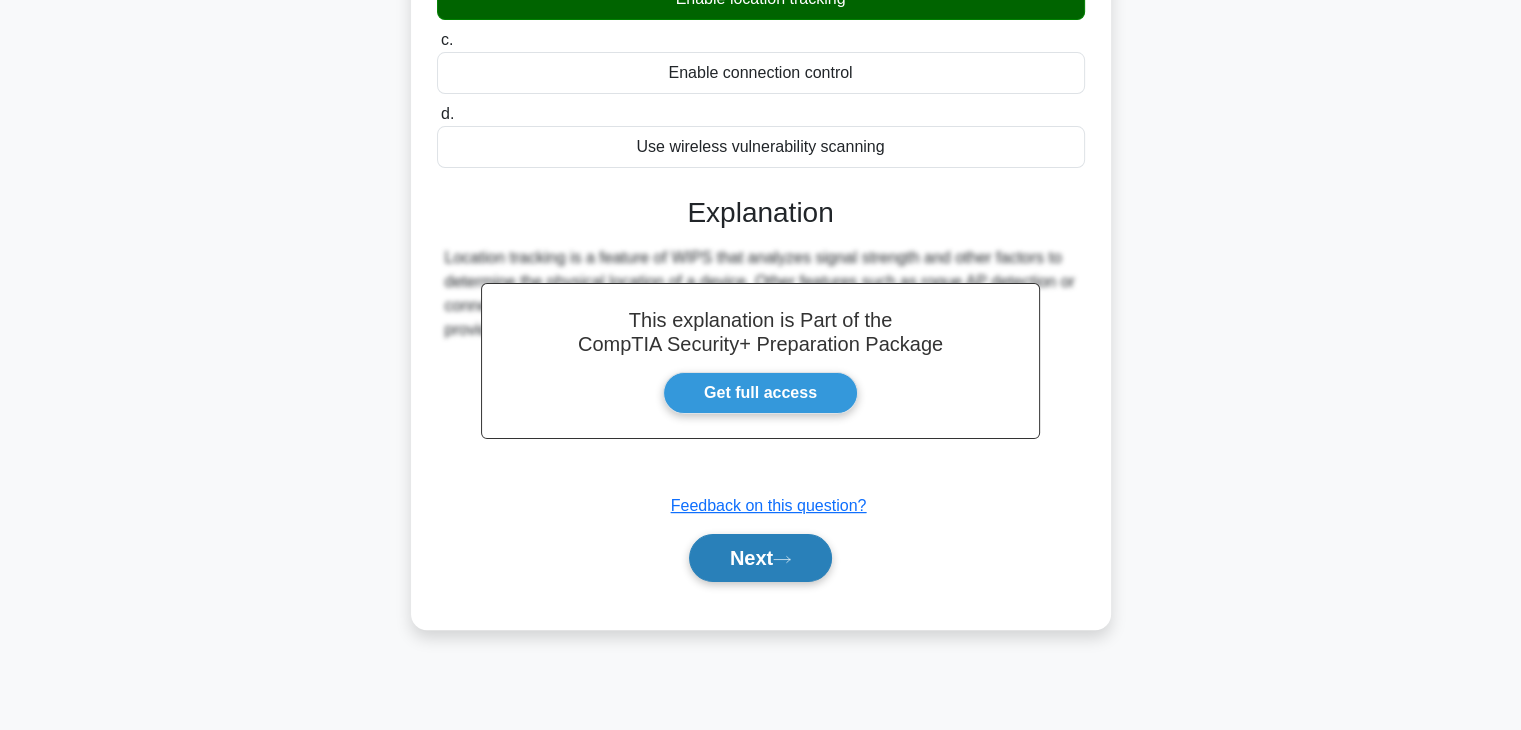 click on "Next" at bounding box center (760, 558) 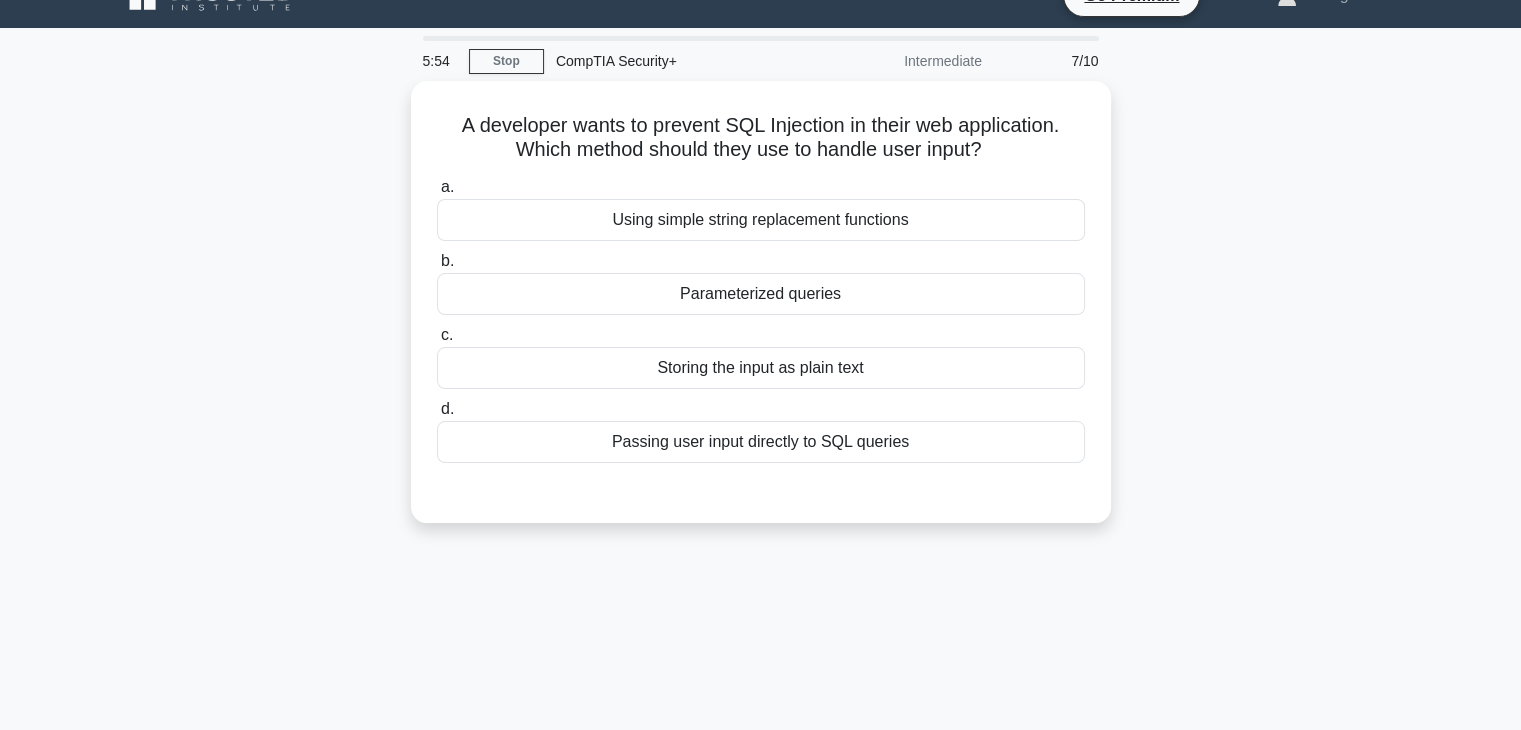 scroll, scrollTop: 0, scrollLeft: 0, axis: both 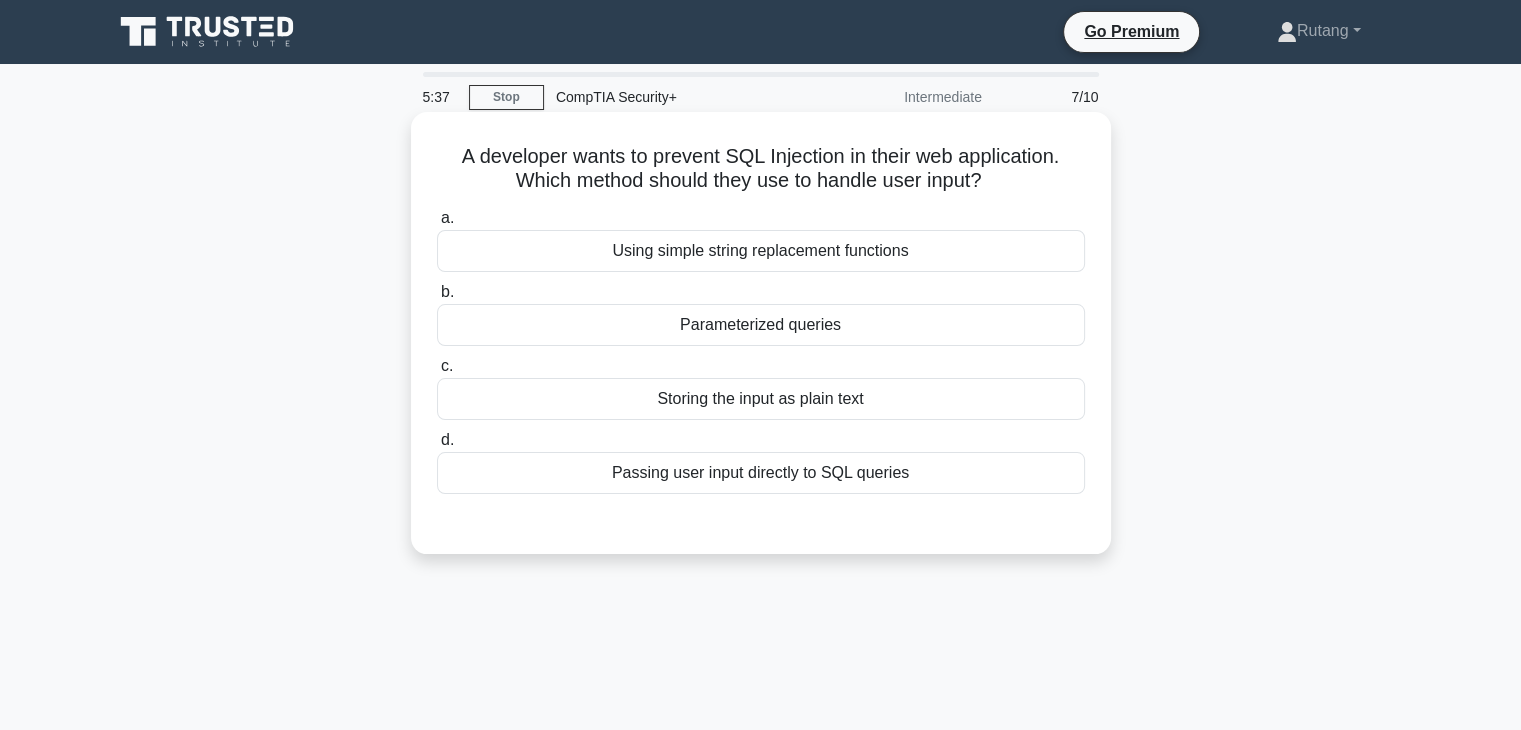 click on "Parameterized queries" at bounding box center (761, 325) 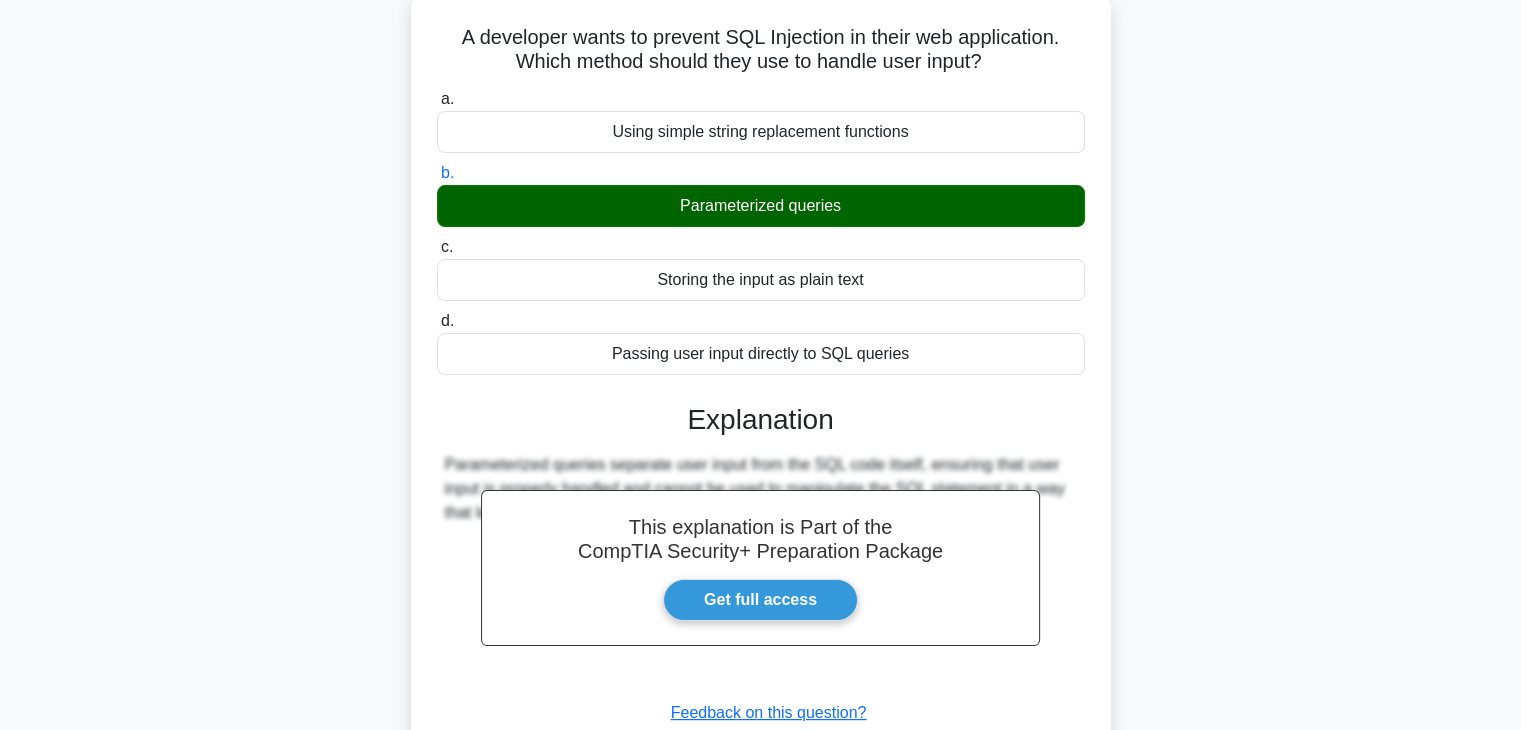 scroll, scrollTop: 351, scrollLeft: 0, axis: vertical 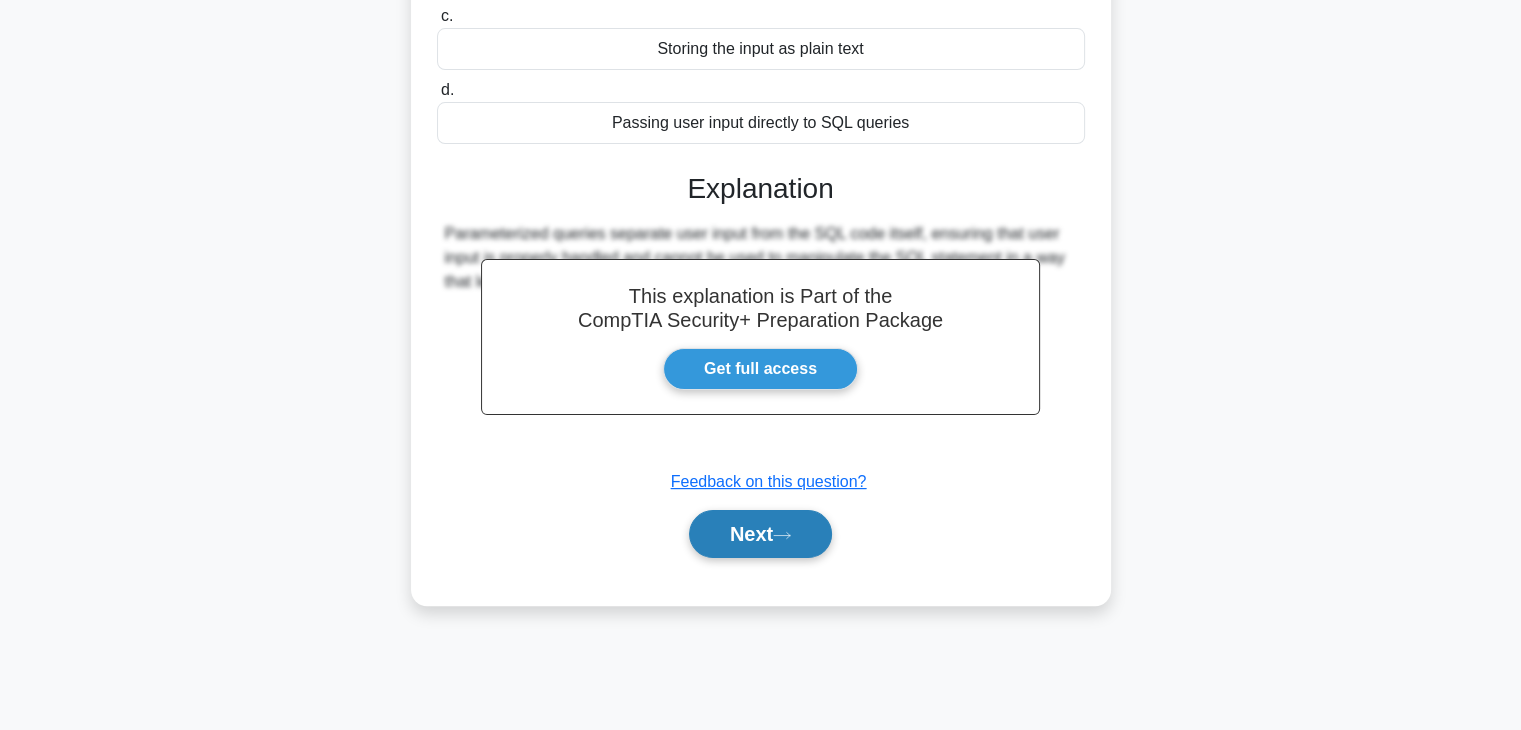 click on "Next" at bounding box center (760, 534) 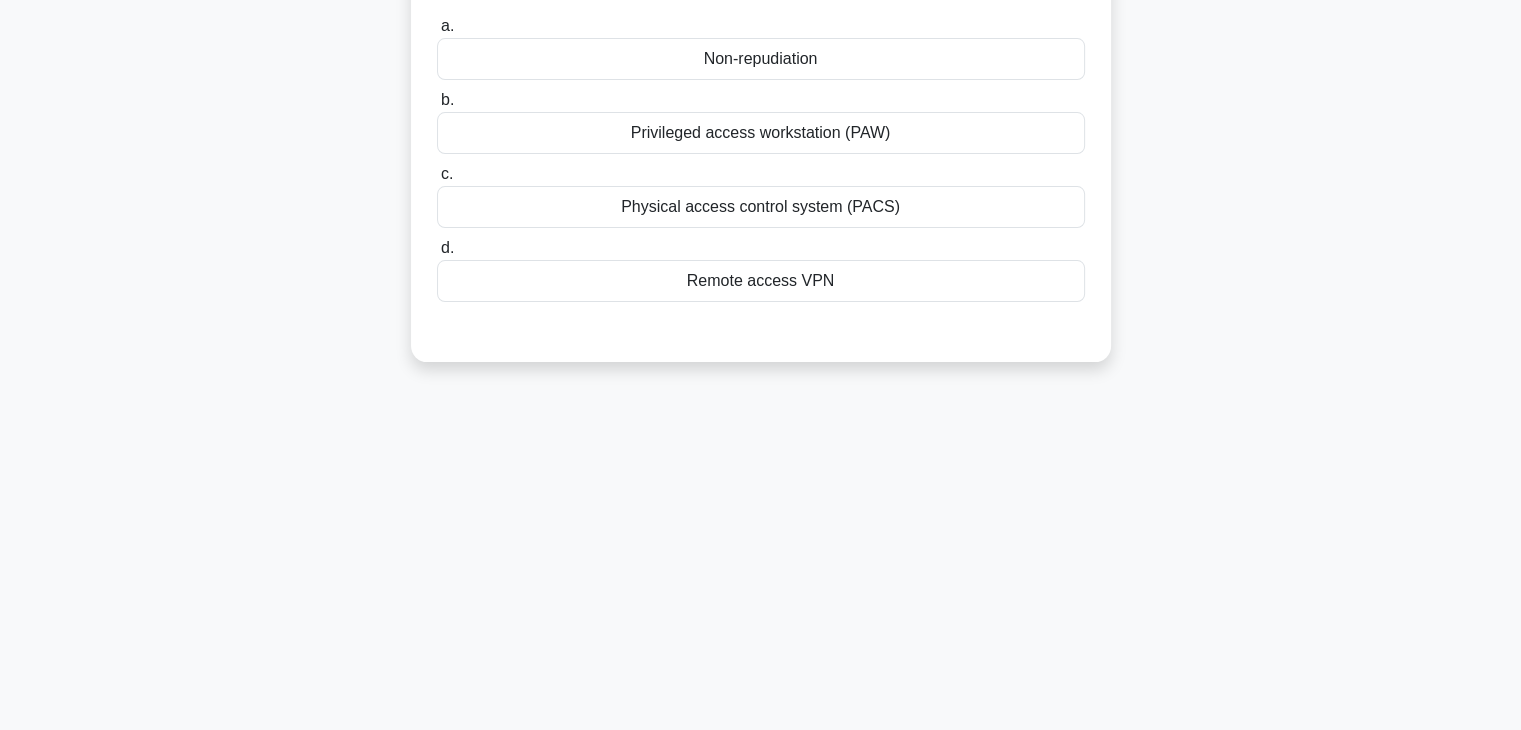 scroll, scrollTop: 0, scrollLeft: 0, axis: both 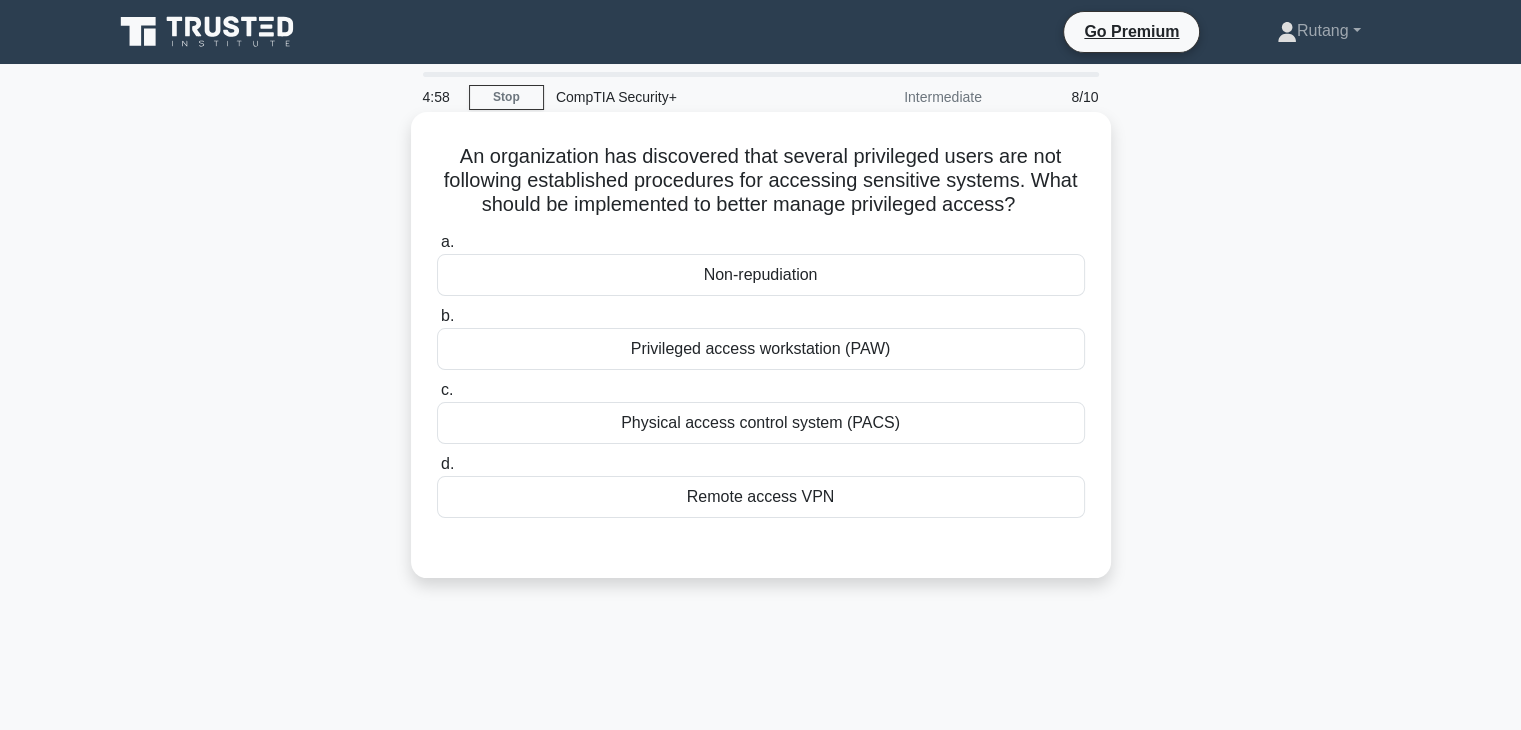 click on "Remote access VPN" at bounding box center [761, 497] 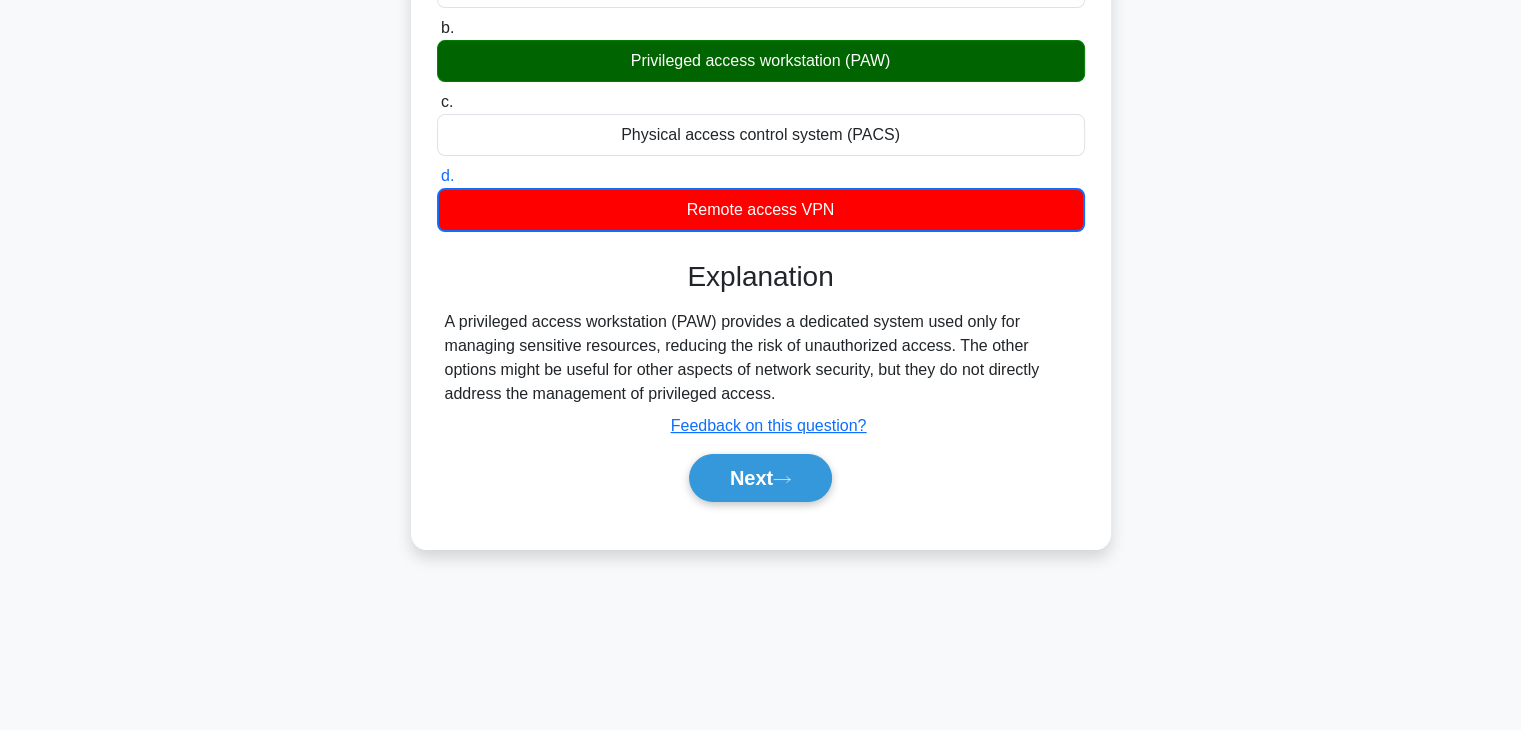 scroll, scrollTop: 300, scrollLeft: 0, axis: vertical 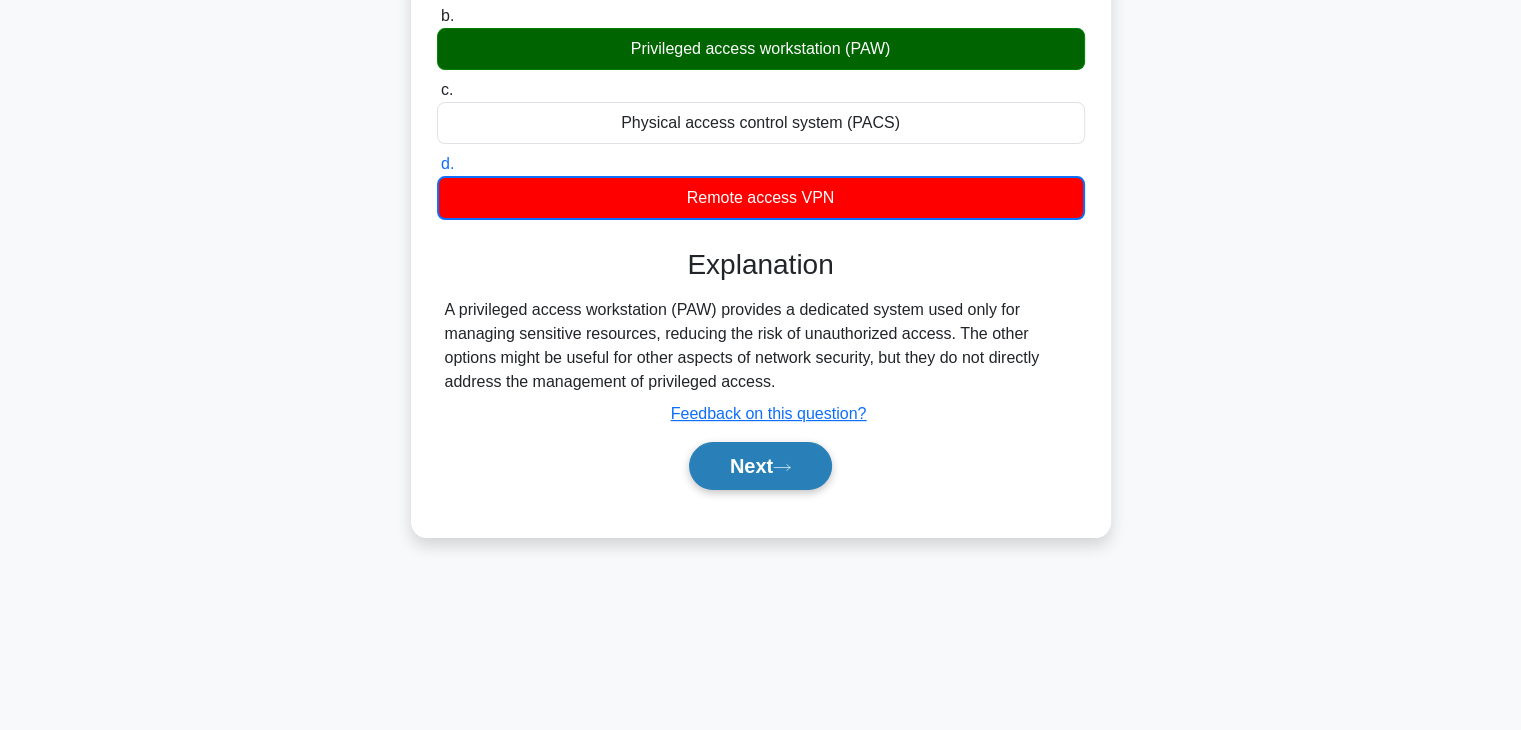 click on "Next" at bounding box center [760, 466] 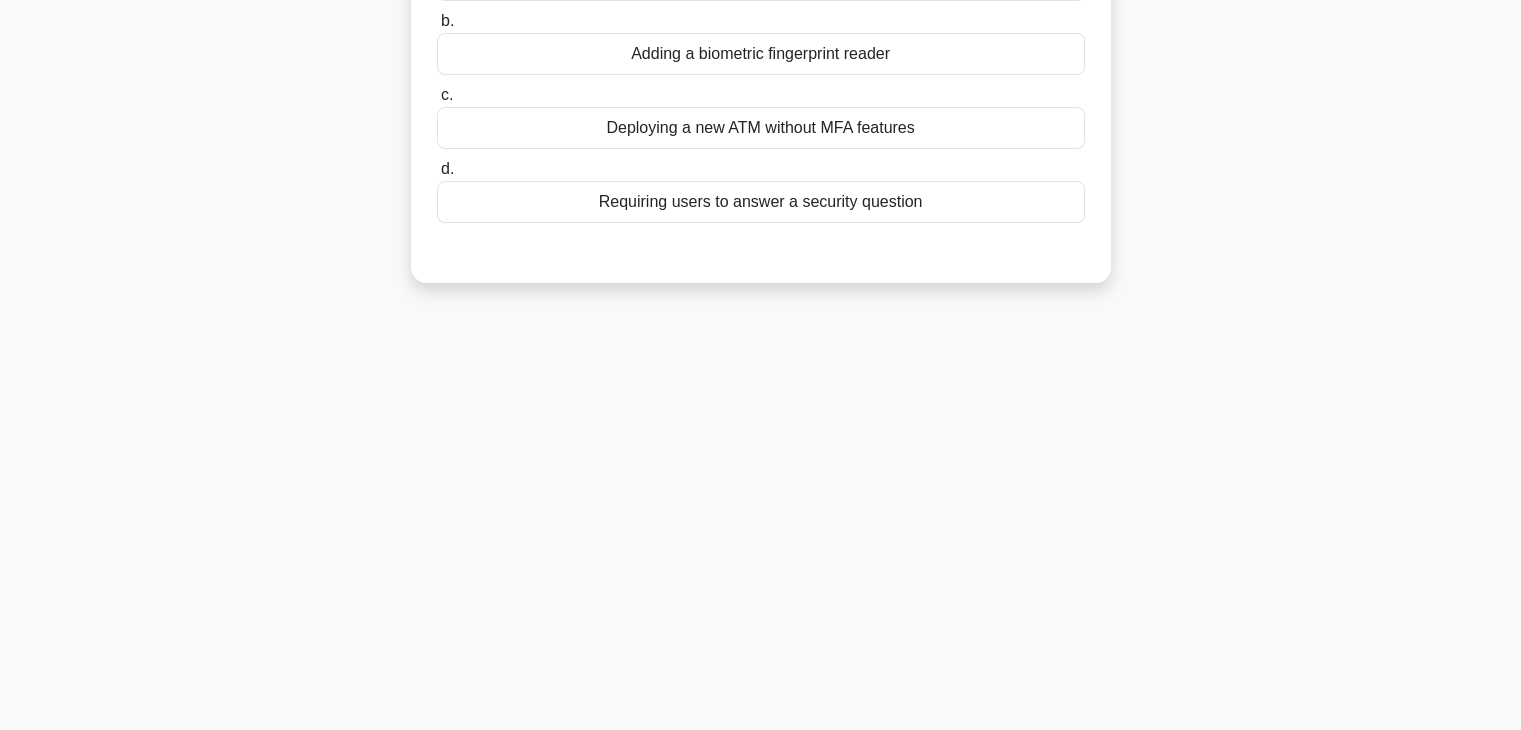 scroll, scrollTop: 0, scrollLeft: 0, axis: both 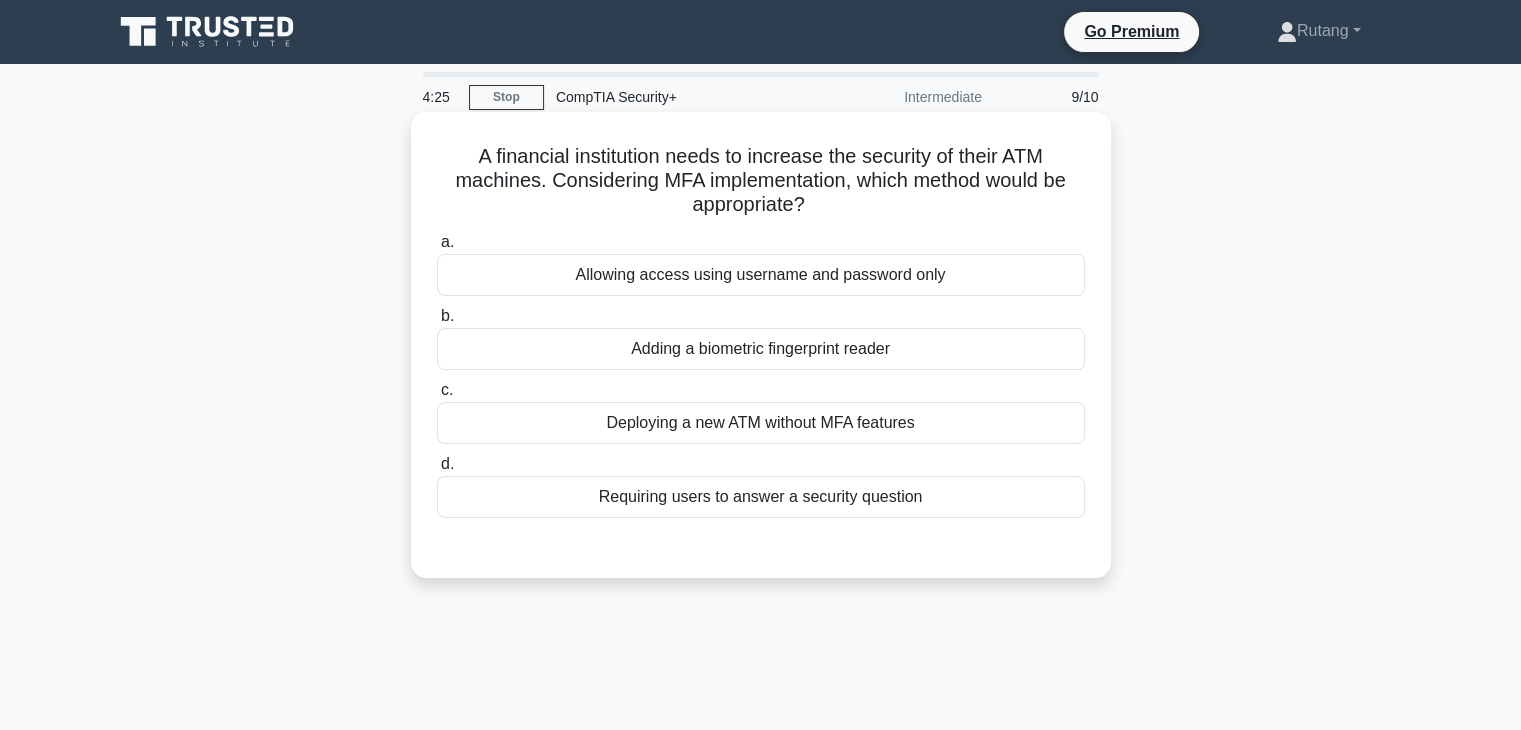 click on "Adding a biometric fingerprint reader" at bounding box center [761, 349] 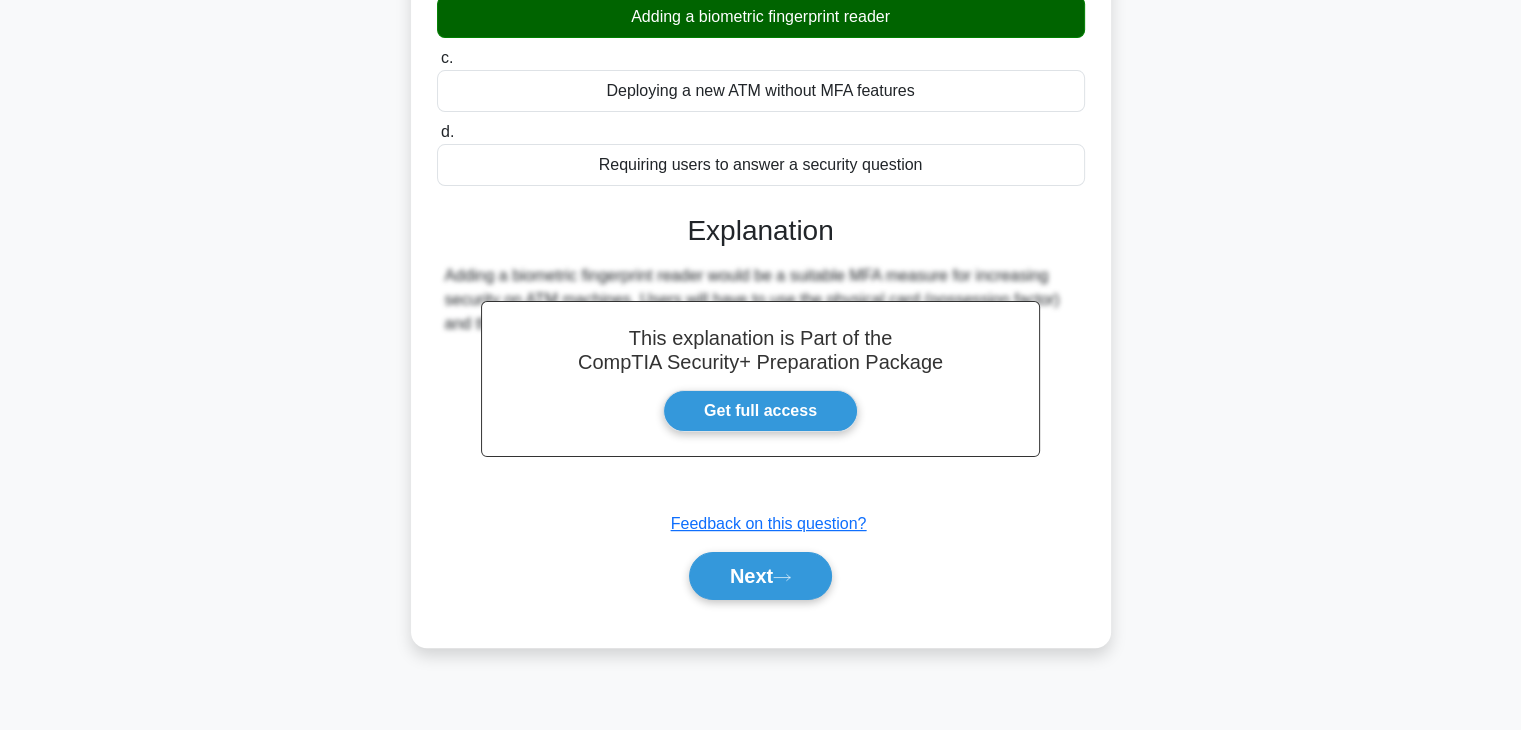 scroll, scrollTop: 351, scrollLeft: 0, axis: vertical 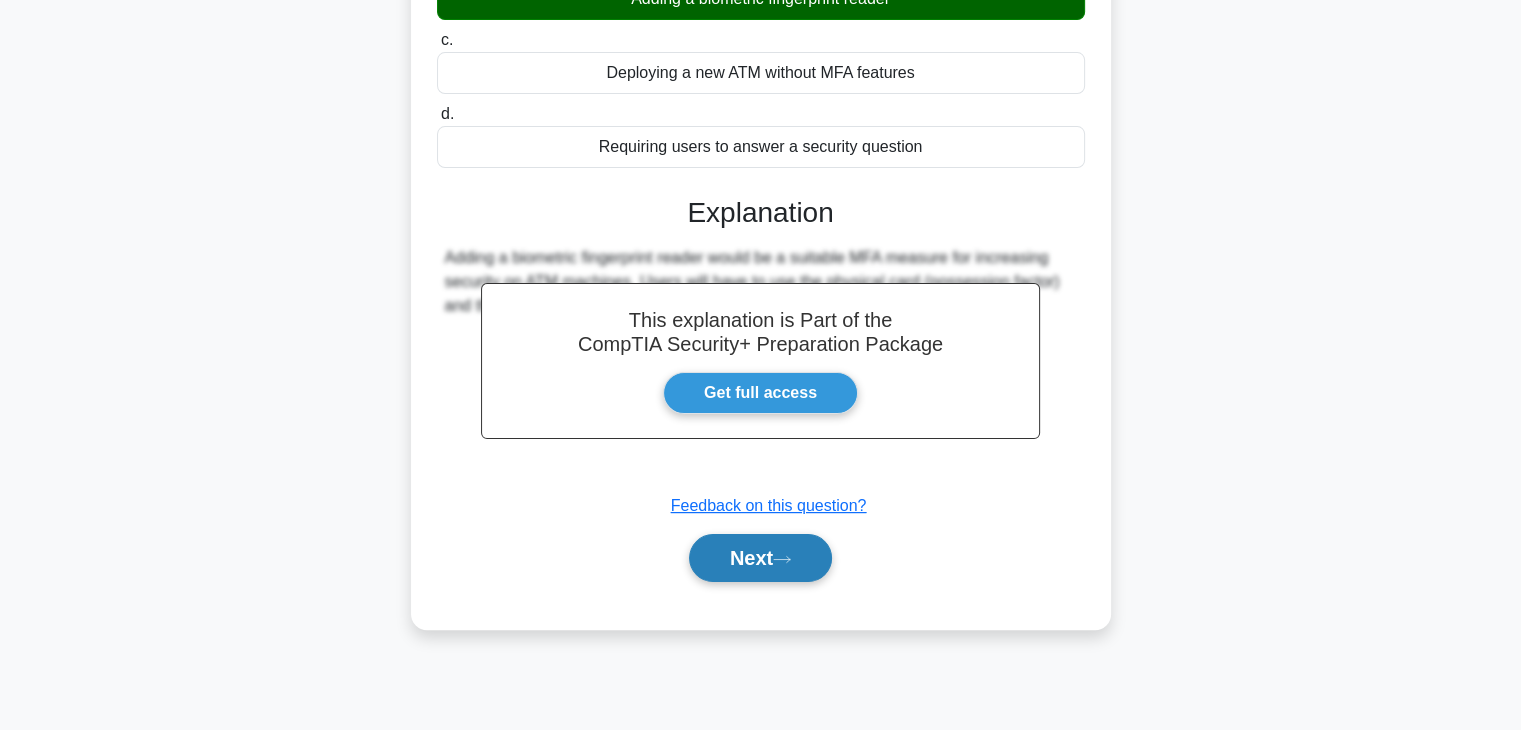 click on "Next" at bounding box center [760, 558] 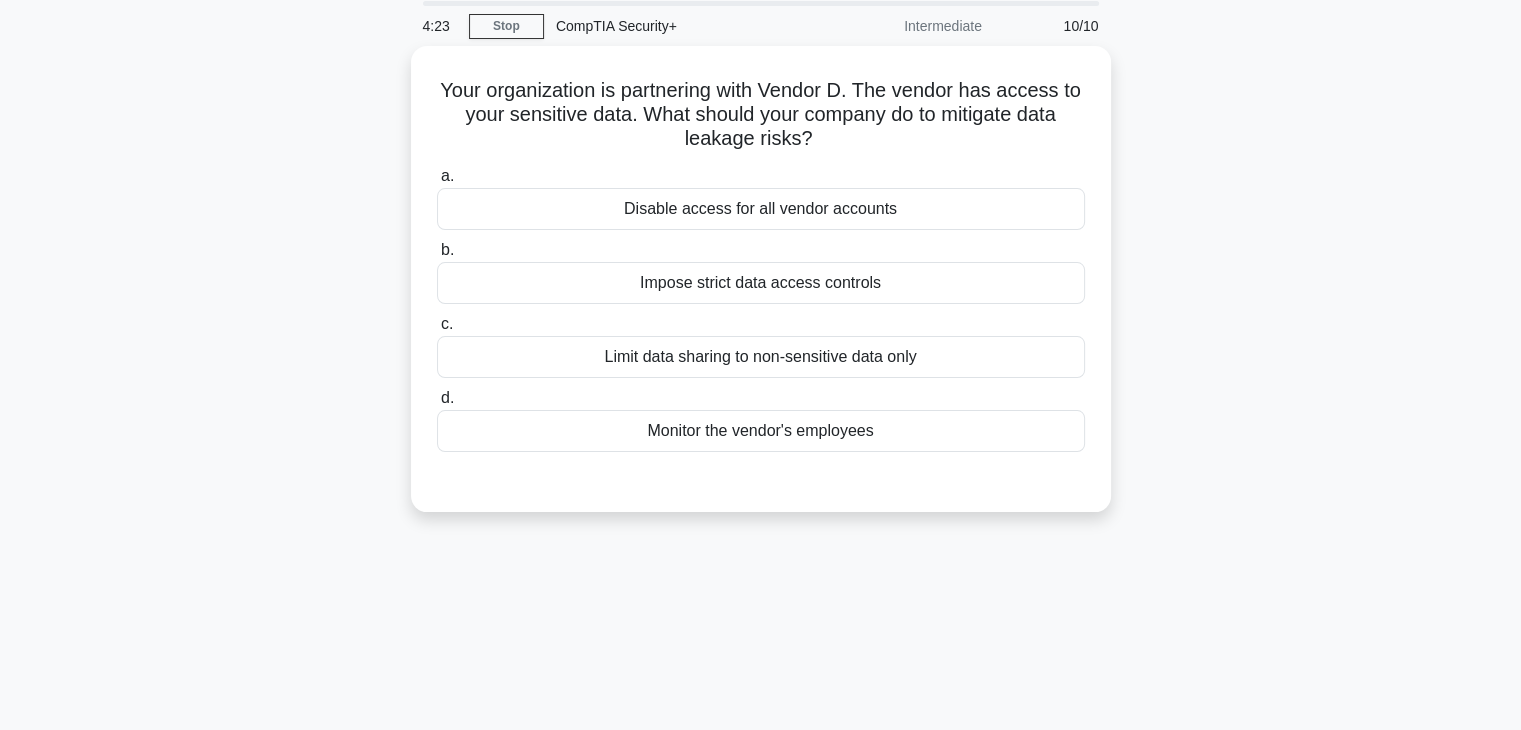 scroll, scrollTop: 0, scrollLeft: 0, axis: both 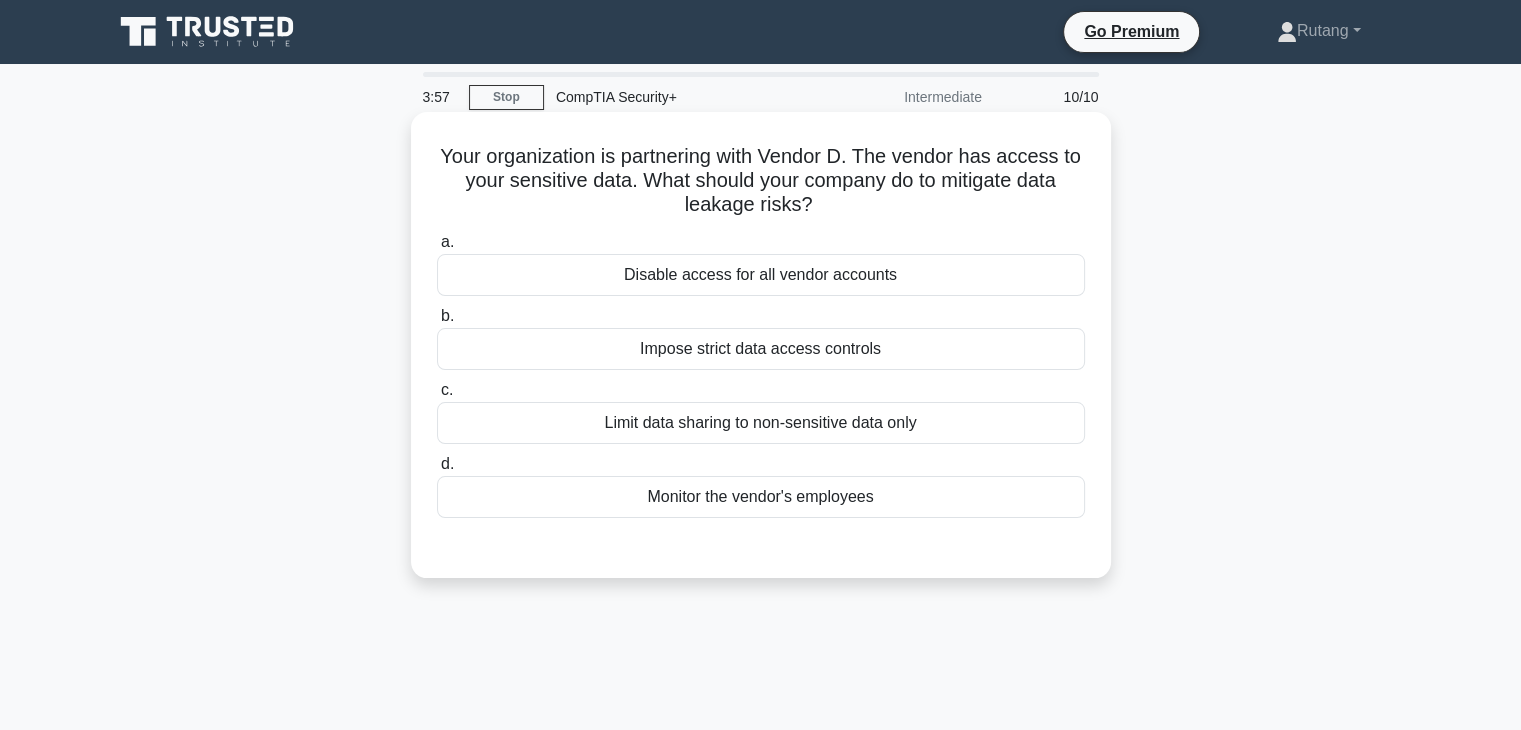 click on "Impose strict data access controls" at bounding box center (761, 349) 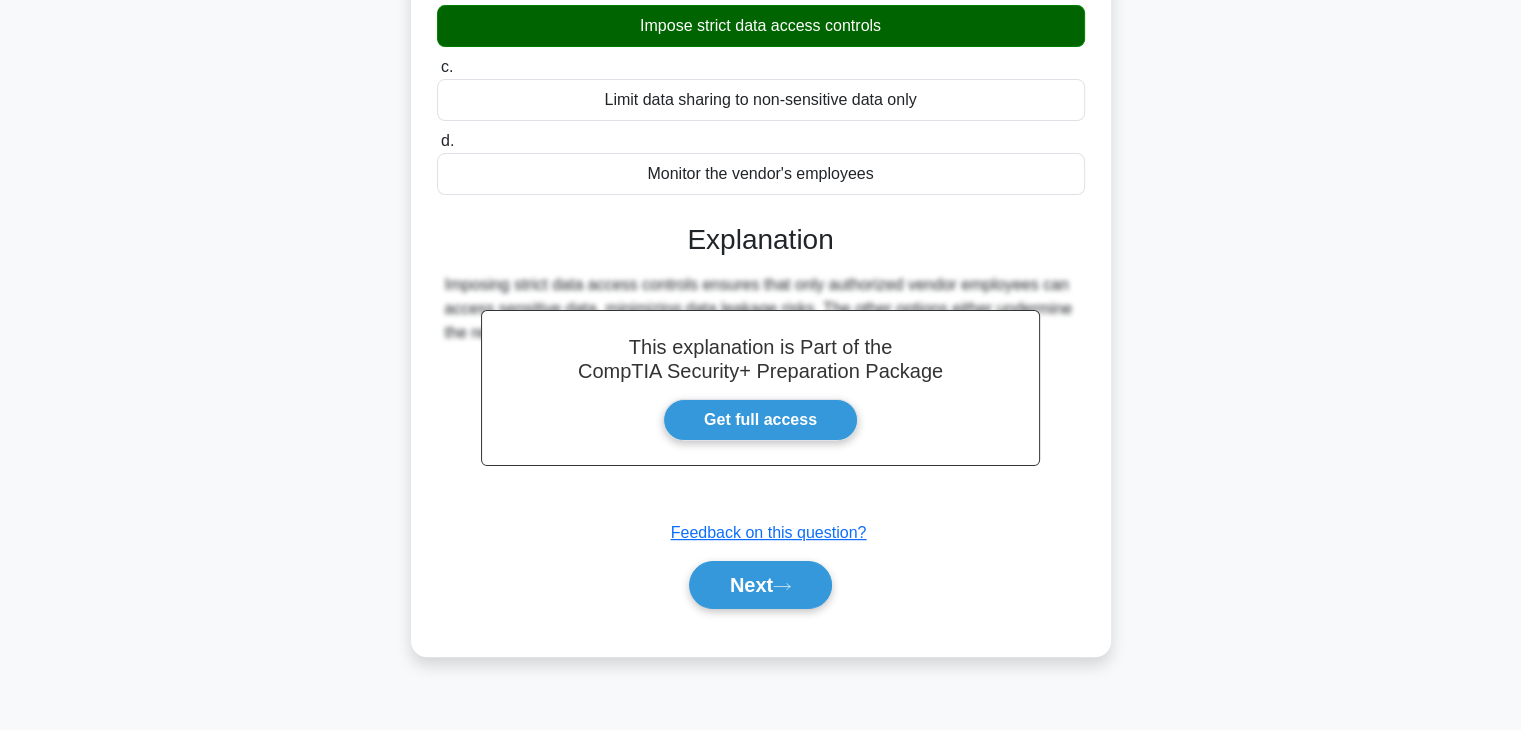 scroll, scrollTop: 351, scrollLeft: 0, axis: vertical 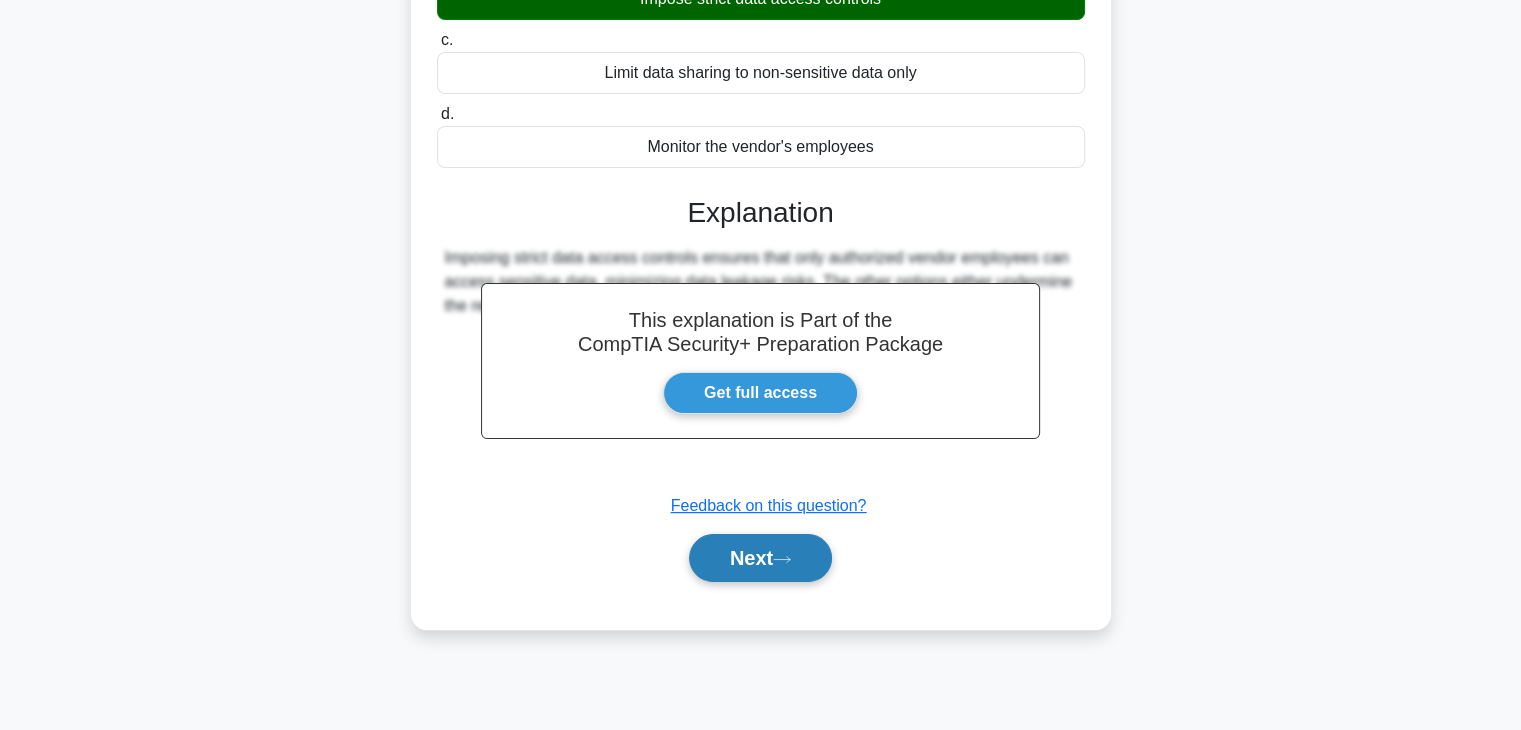 click on "Next" at bounding box center (760, 558) 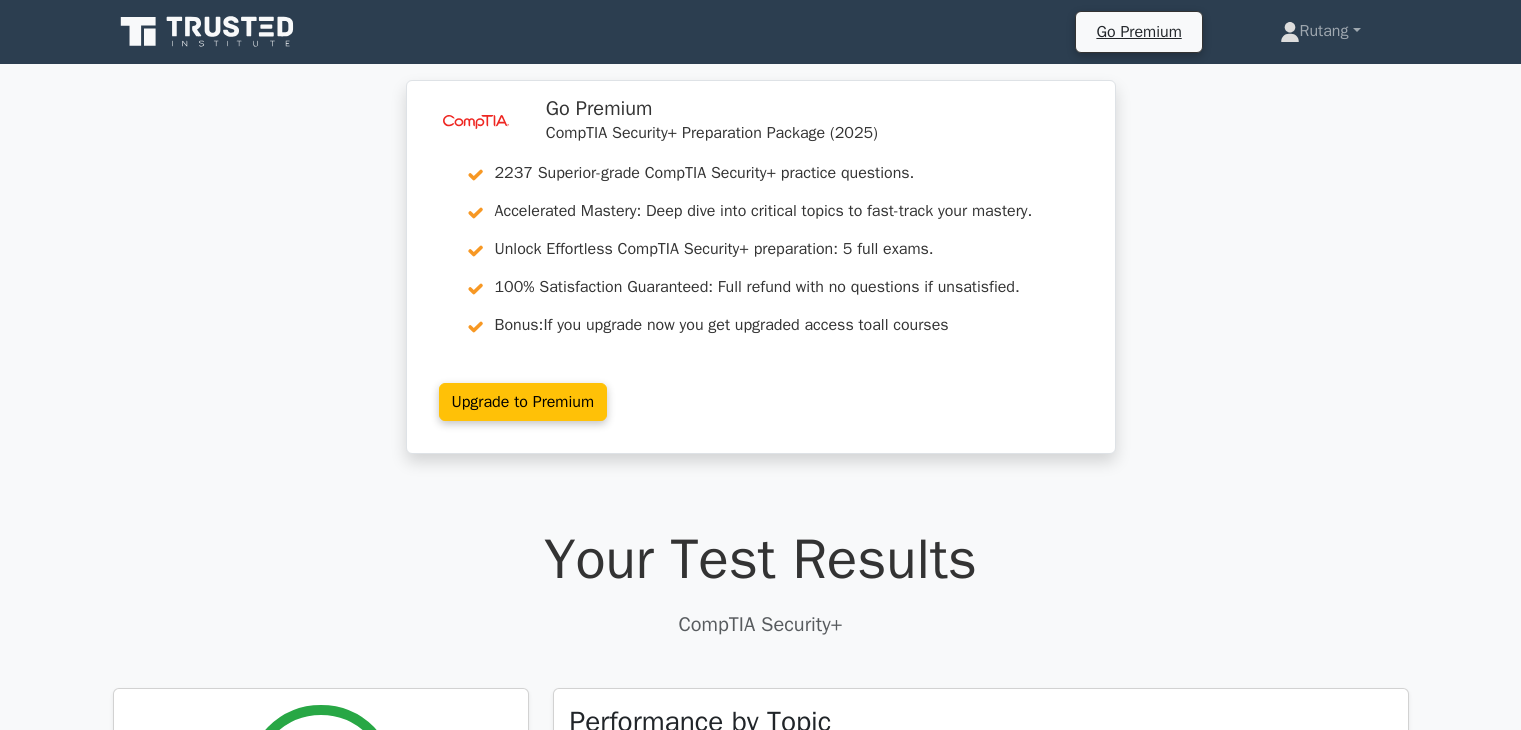 scroll, scrollTop: 0, scrollLeft: 0, axis: both 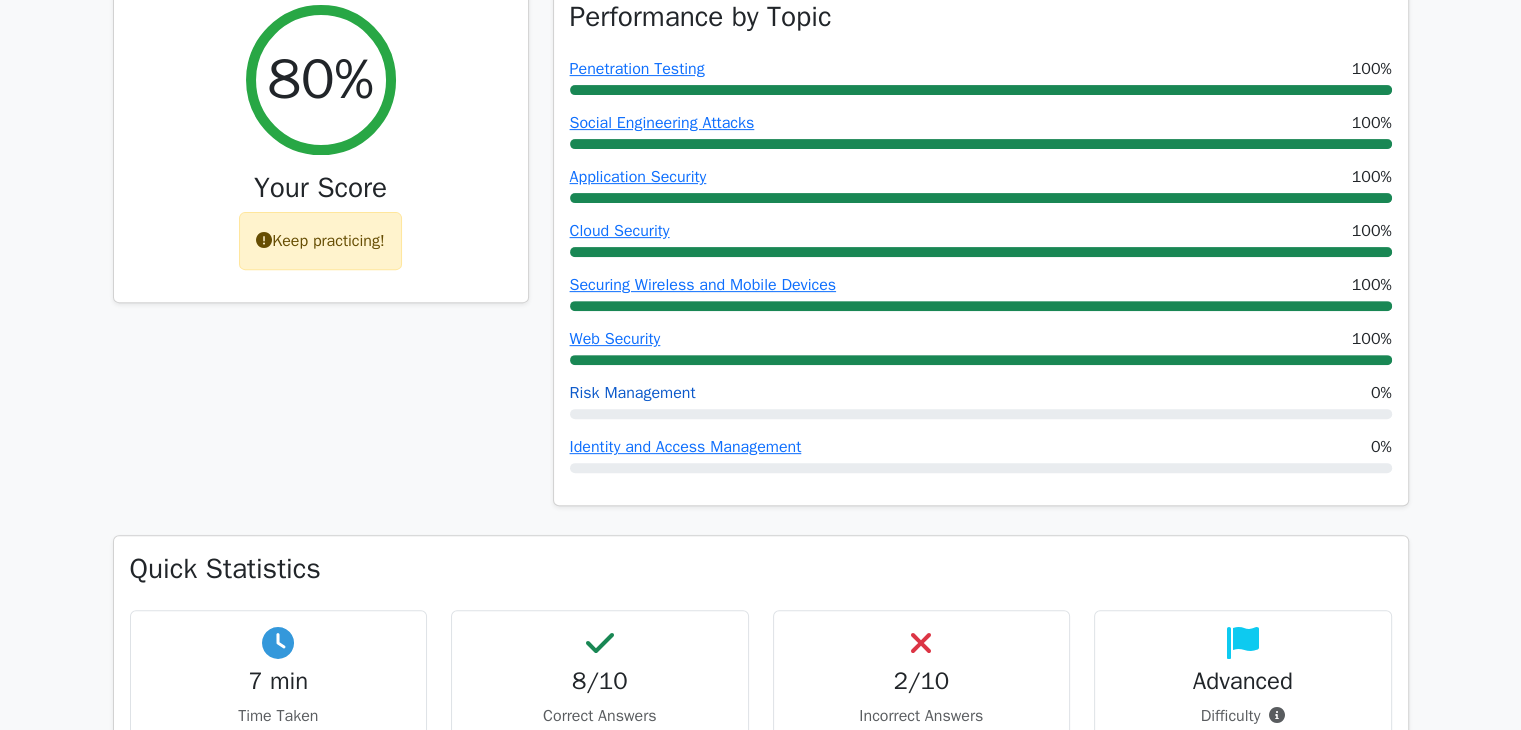 click on "Risk Management" at bounding box center [633, 393] 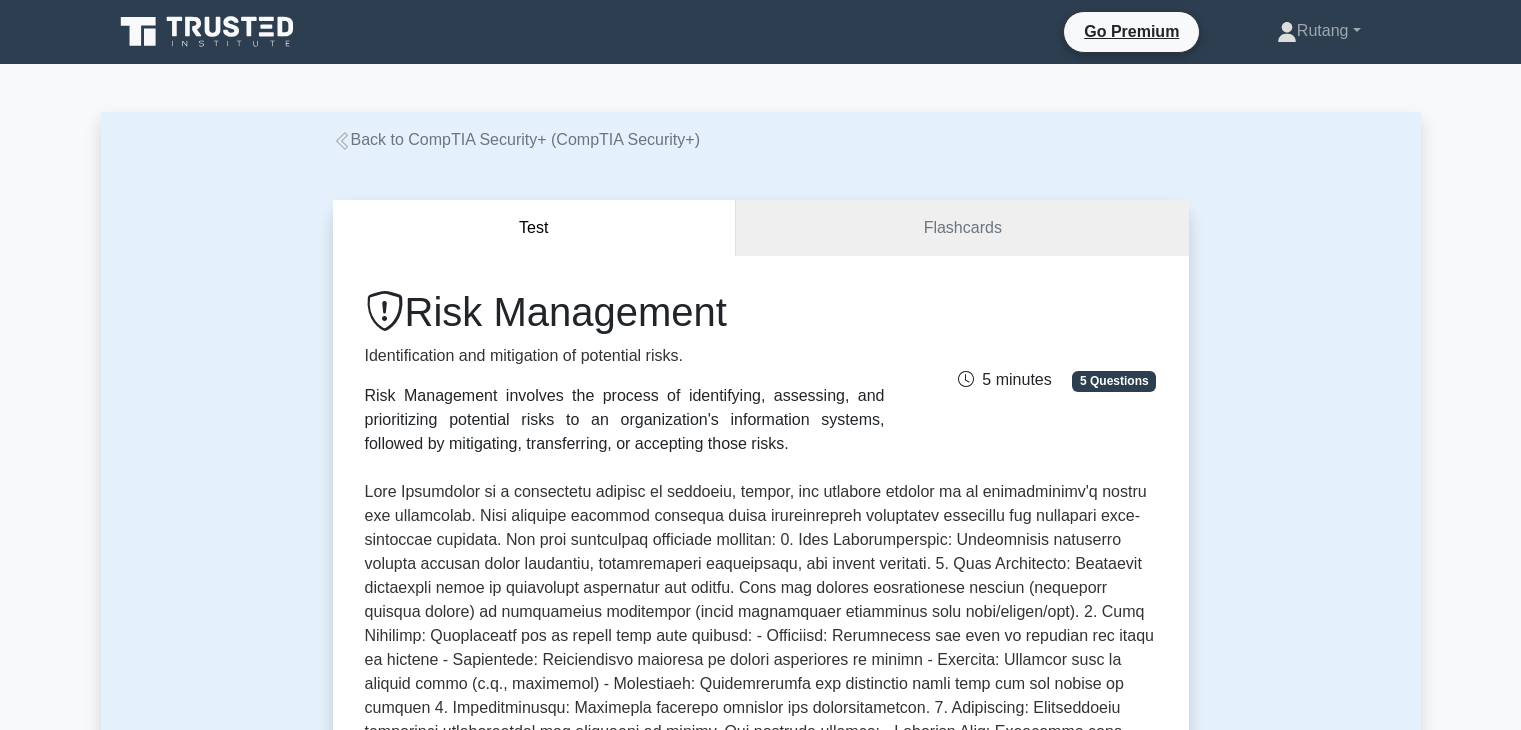 scroll, scrollTop: 0, scrollLeft: 0, axis: both 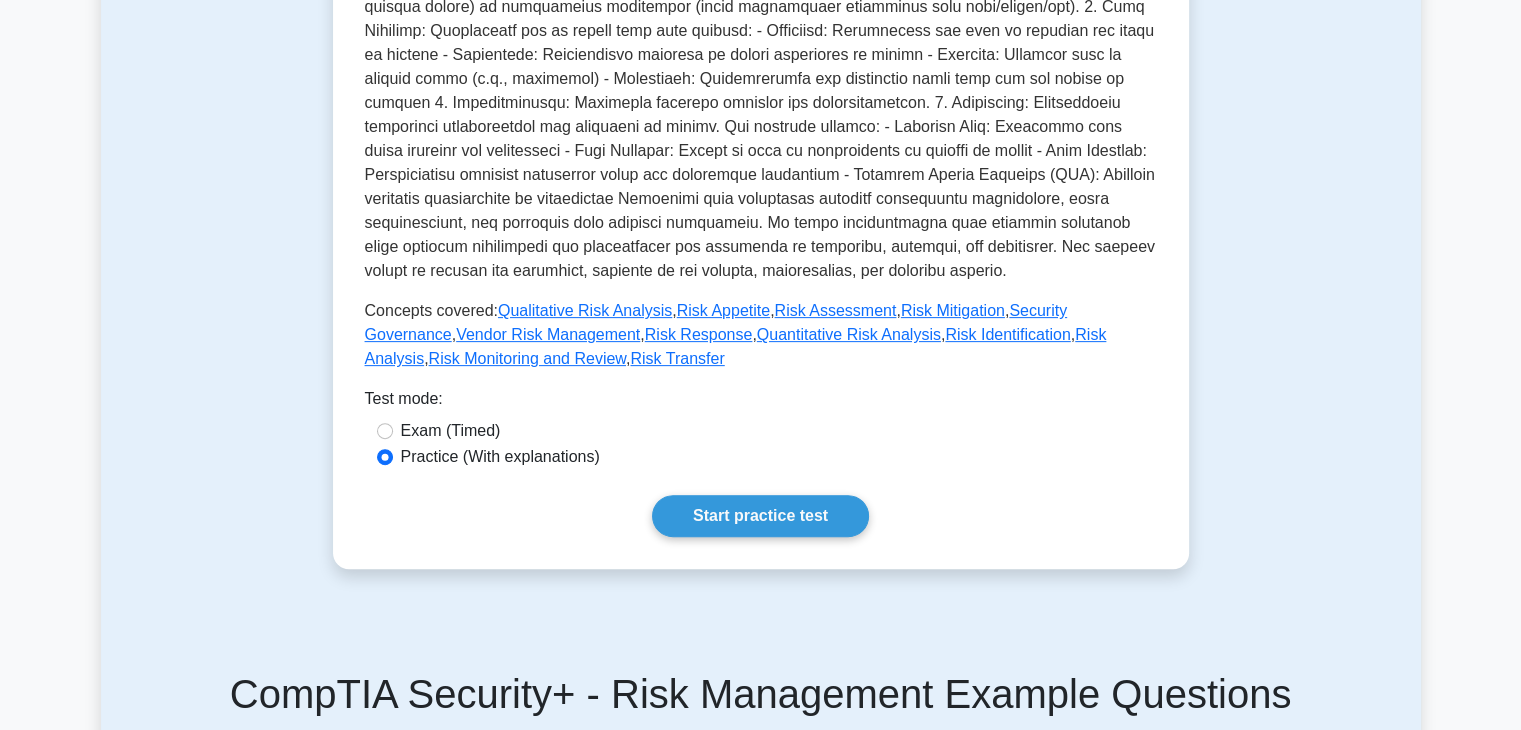 click on "Test mode:" at bounding box center (761, 403) 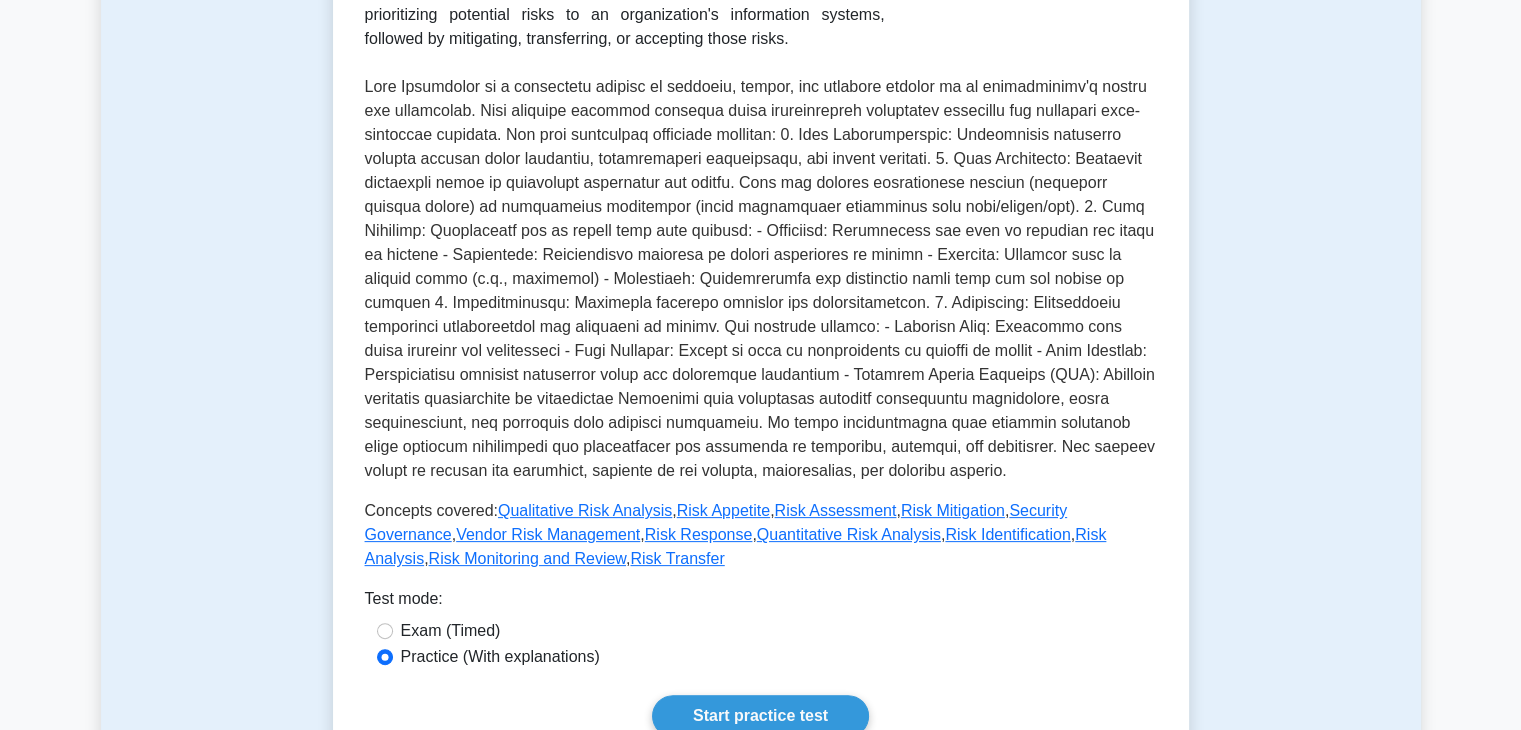 scroll, scrollTop: 0, scrollLeft: 0, axis: both 